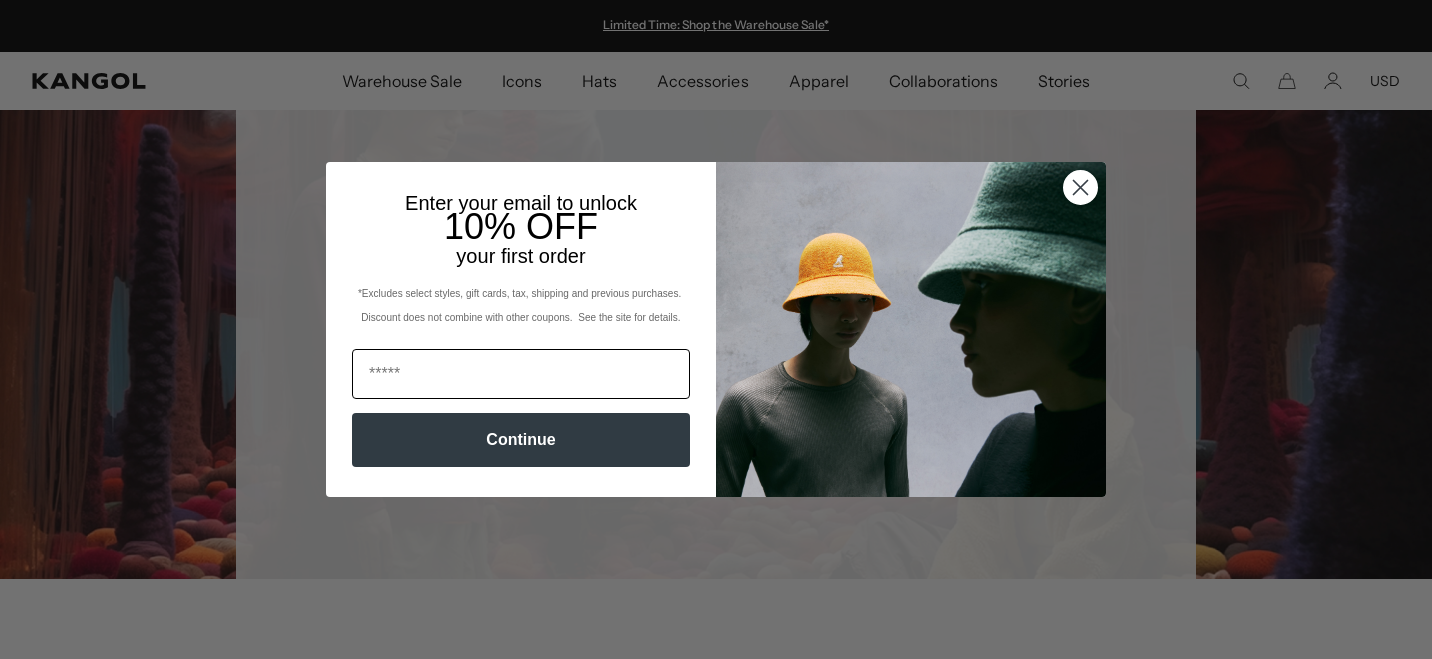 scroll, scrollTop: 0, scrollLeft: 0, axis: both 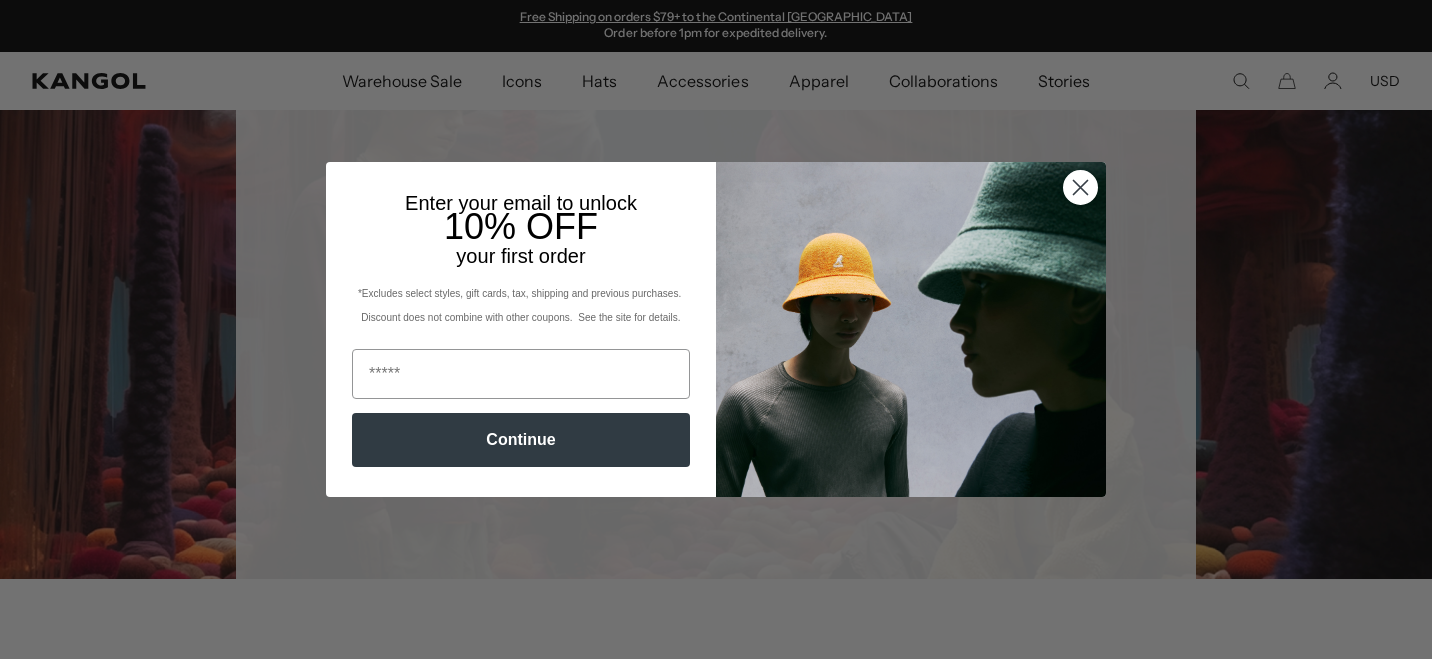 click 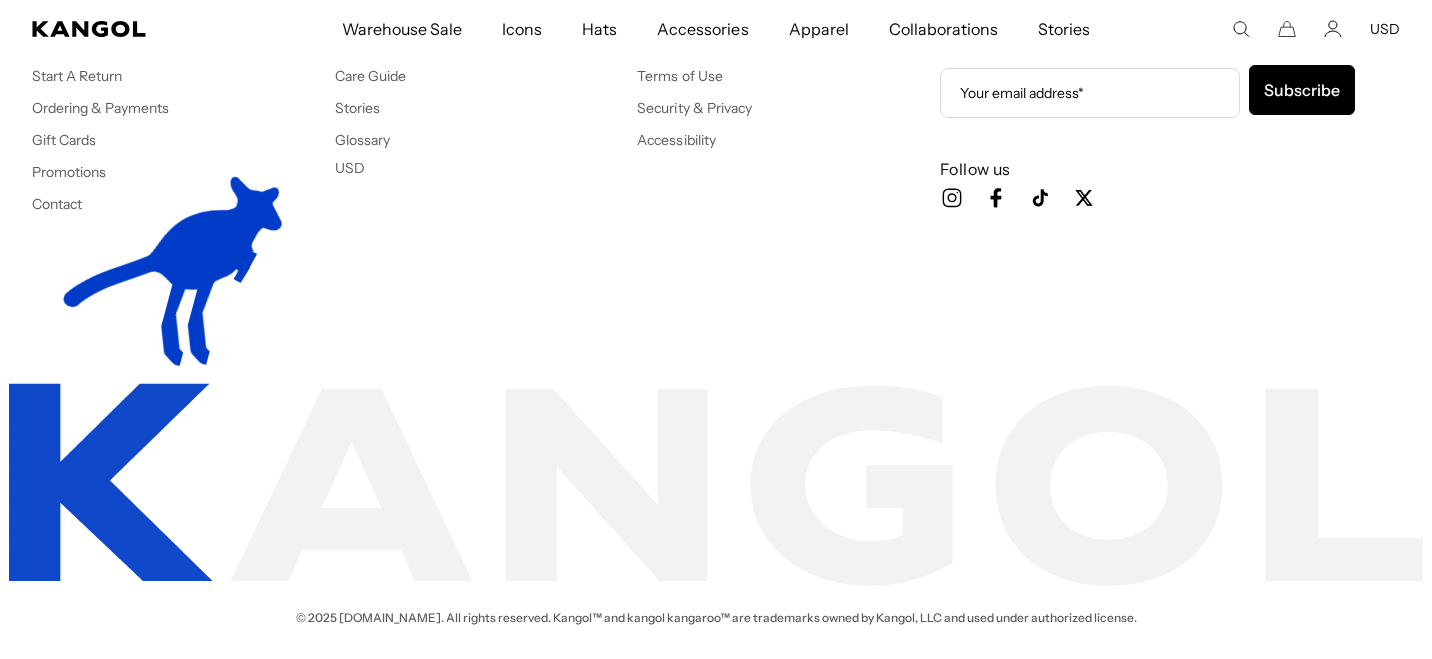 scroll, scrollTop: 572, scrollLeft: 0, axis: vertical 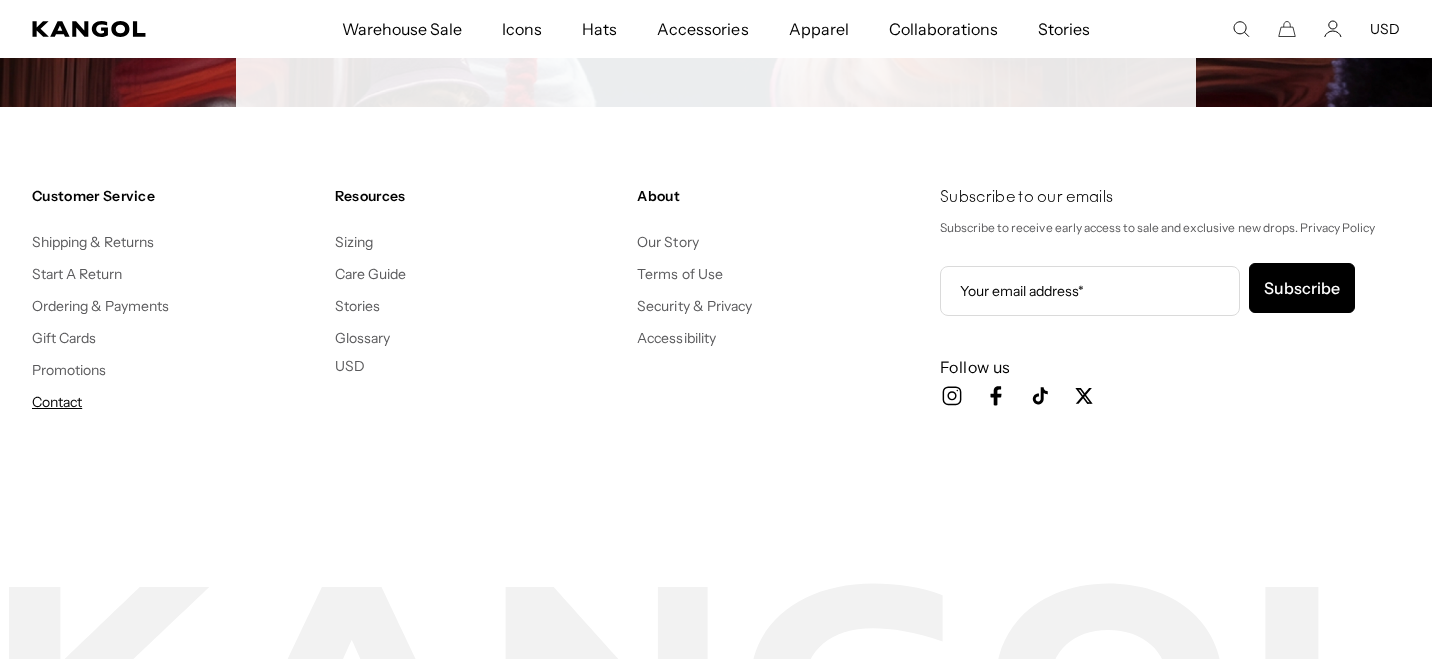 click on "Contact" at bounding box center [57, 402] 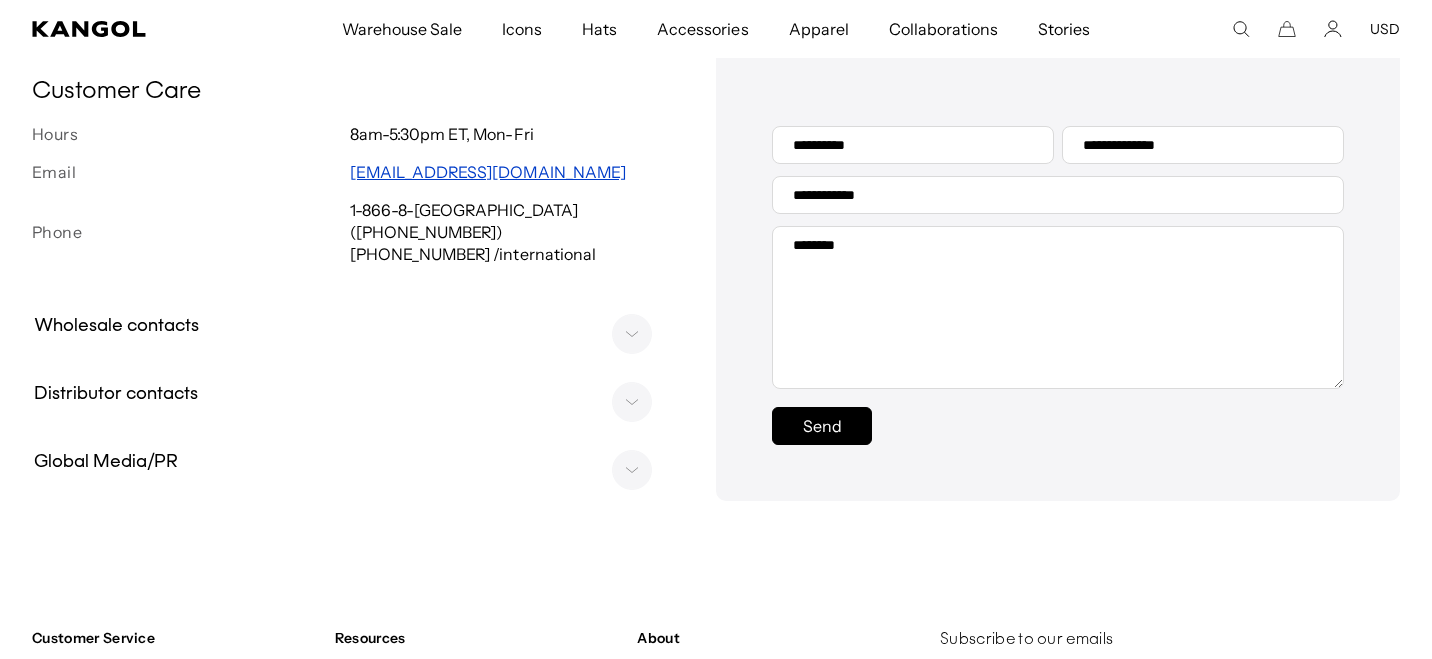 scroll, scrollTop: 0, scrollLeft: 0, axis: both 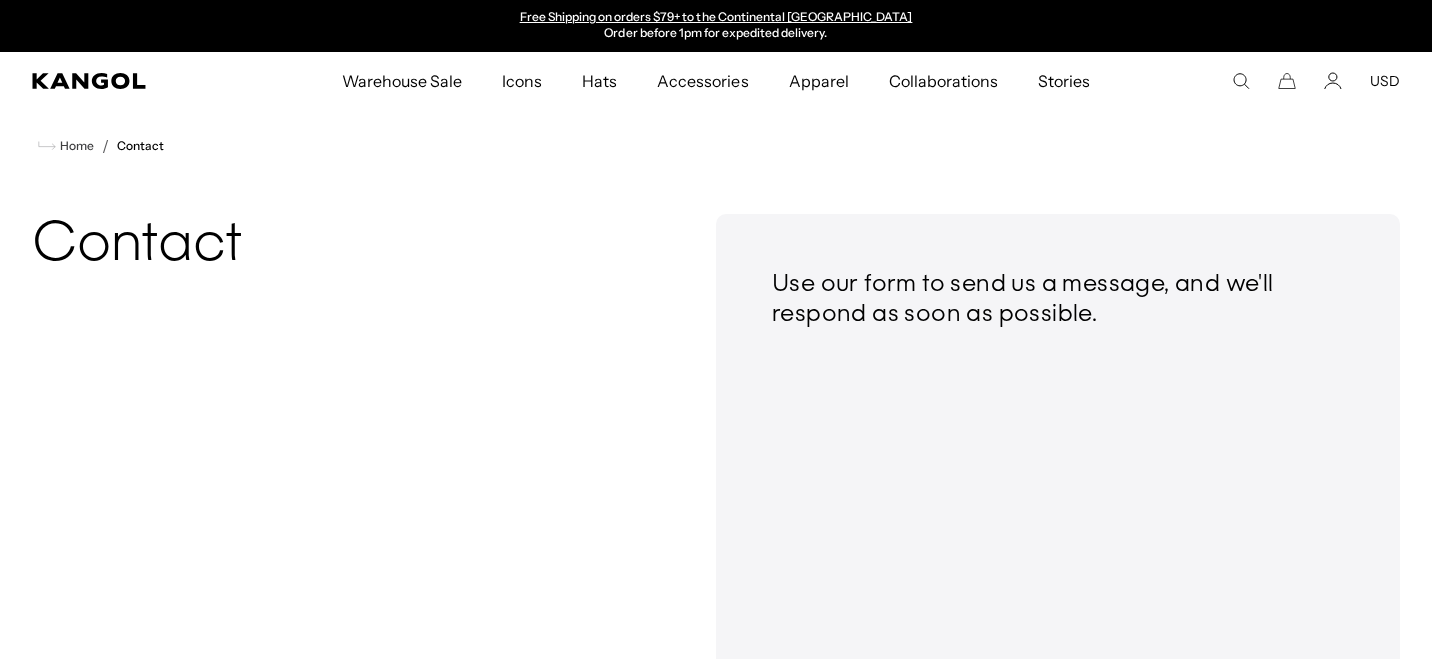 click on "Search here
USD
USD
EUR" at bounding box center [1303, 81] 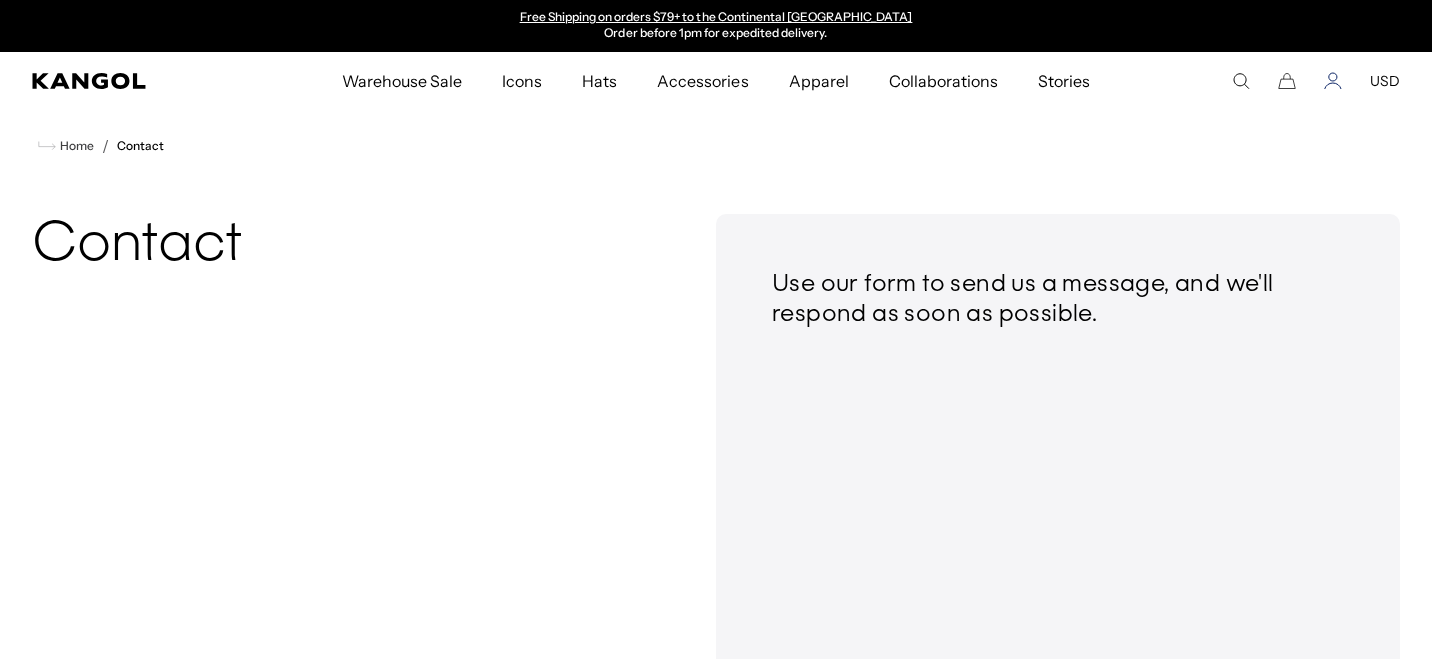 click 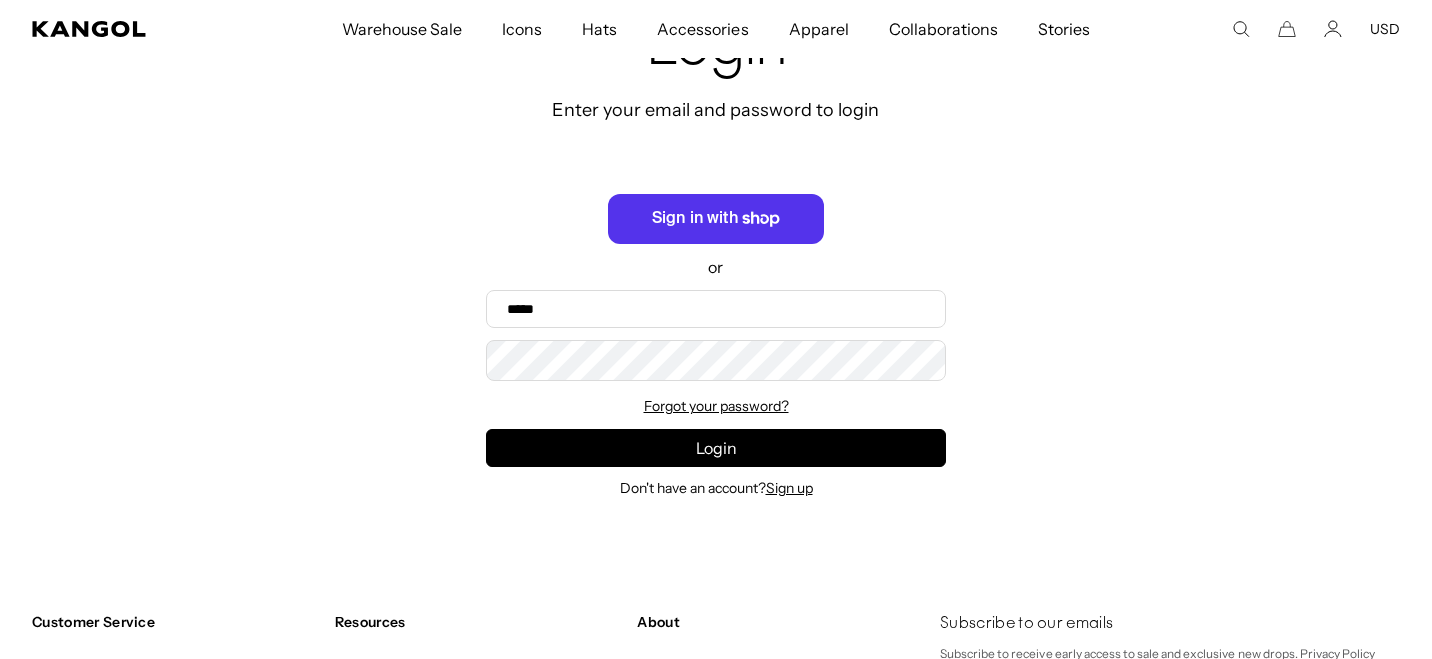 scroll, scrollTop: 400, scrollLeft: 0, axis: vertical 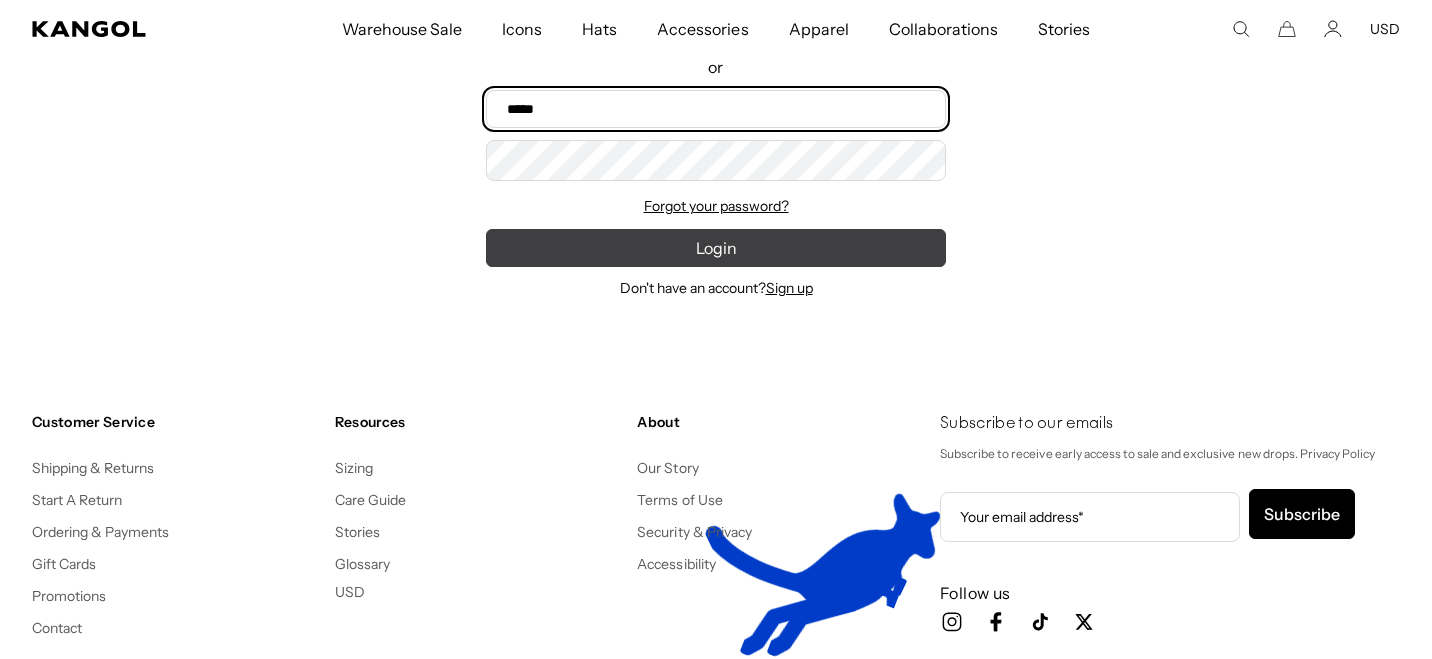 type on "**********" 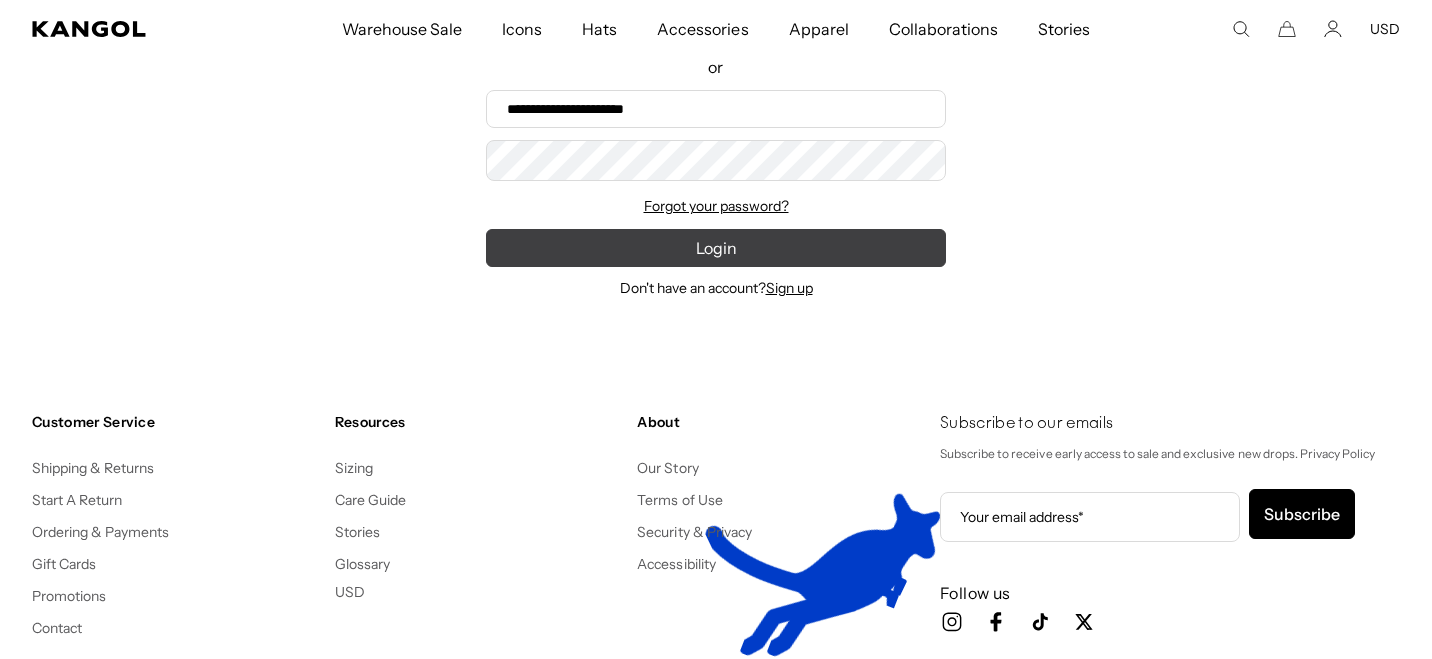 click on "Login" at bounding box center [716, 248] 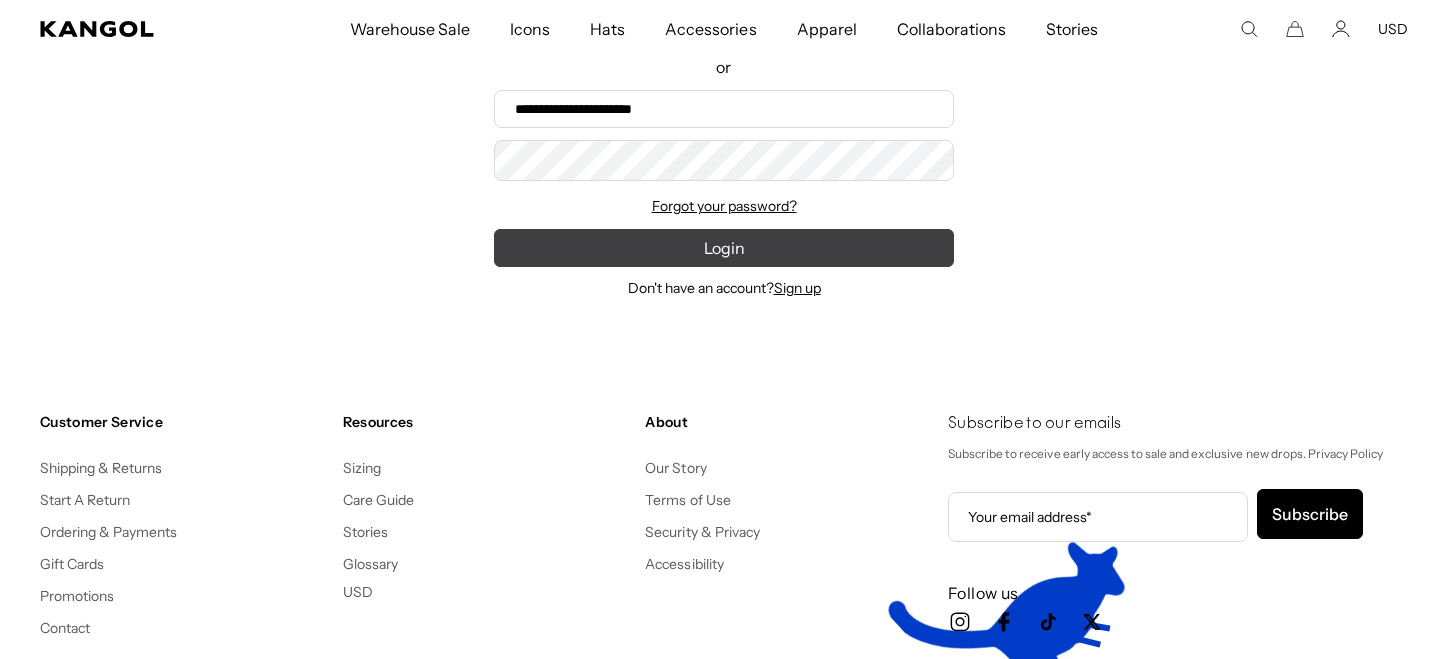 scroll, scrollTop: 0, scrollLeft: 0, axis: both 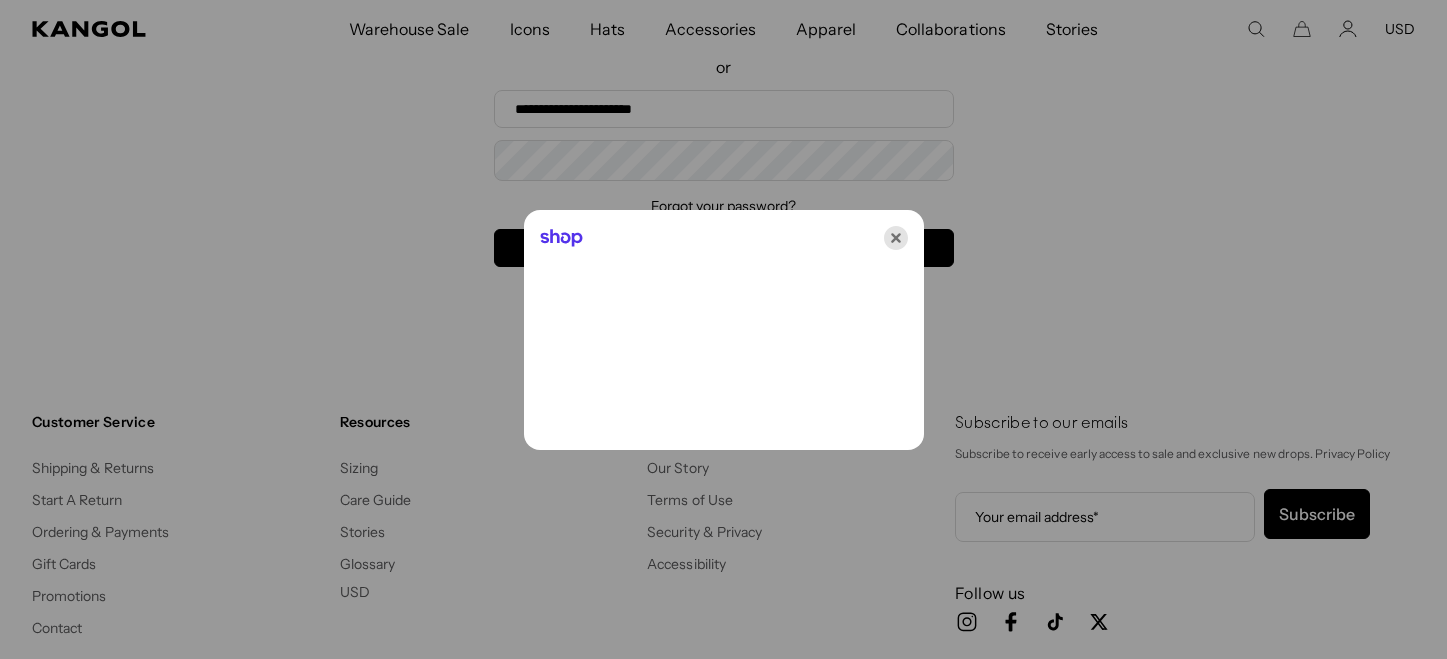 click 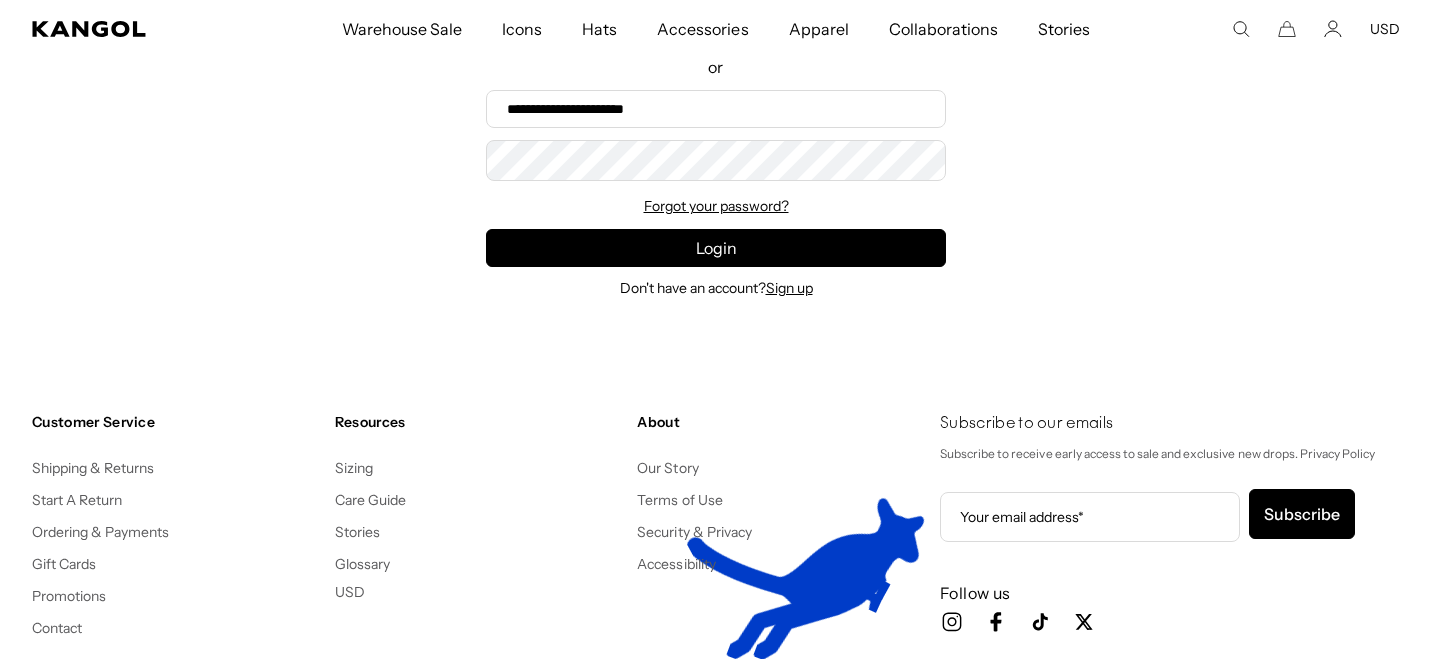 scroll, scrollTop: 0, scrollLeft: 0, axis: both 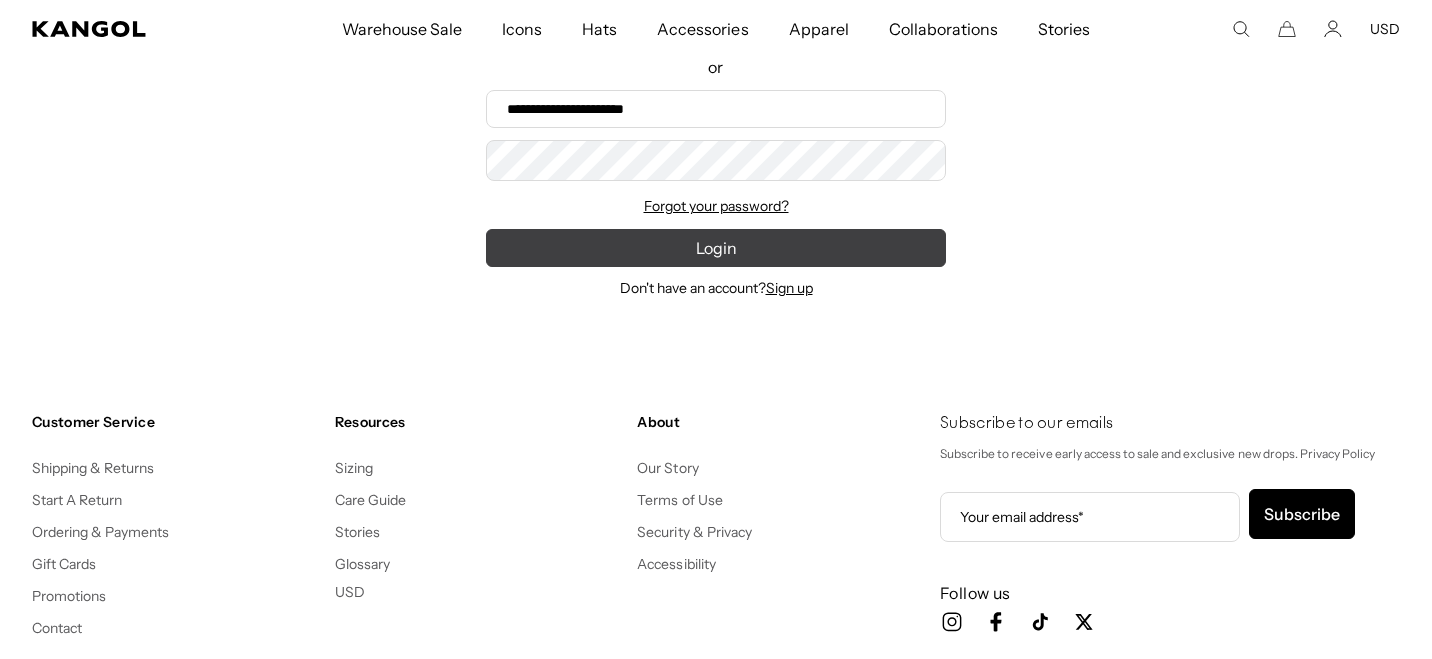 click on "Login" at bounding box center (716, 248) 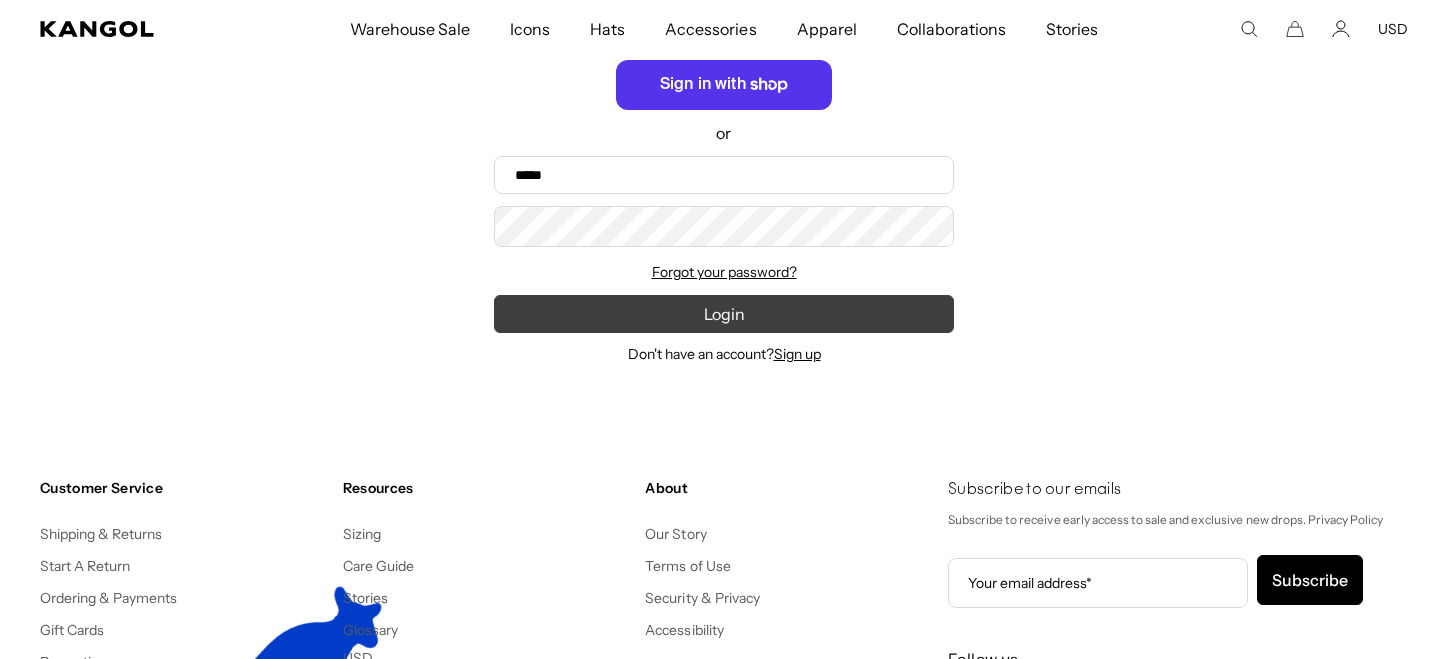 scroll, scrollTop: 0, scrollLeft: 0, axis: both 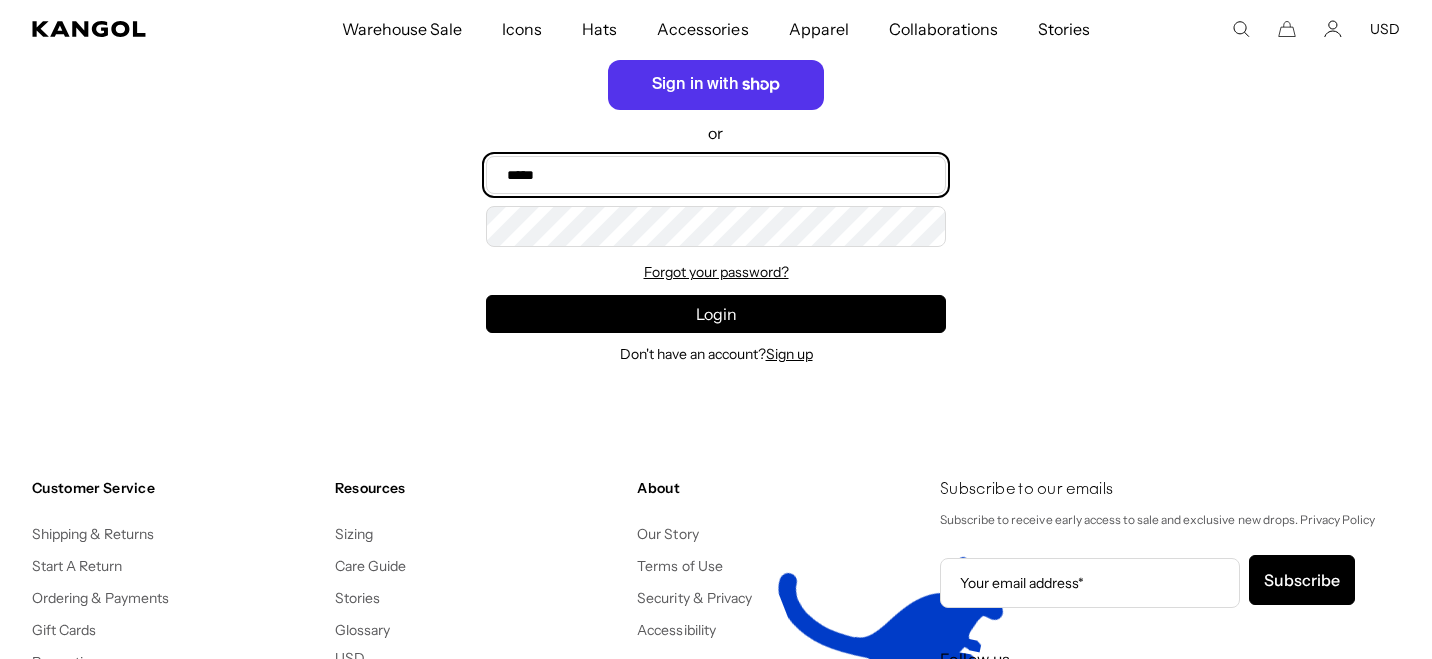 type on "**********" 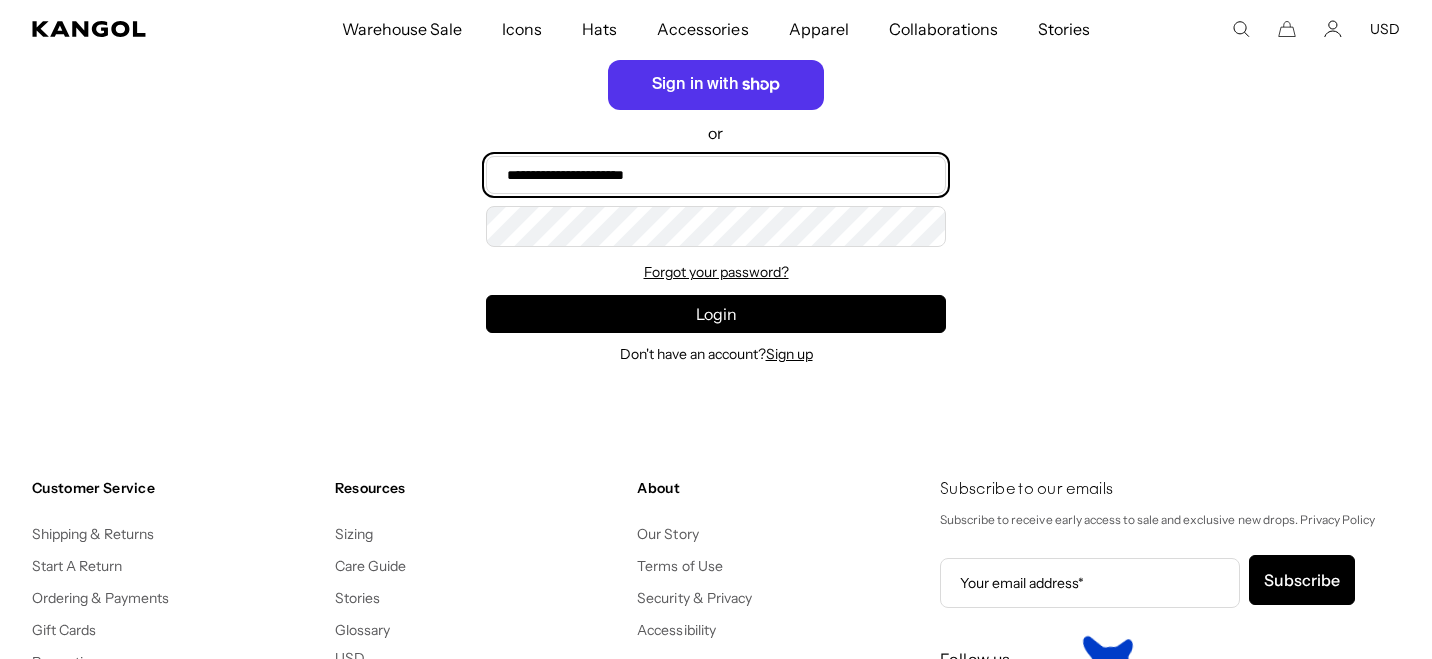 click on "**********" at bounding box center [716, 175] 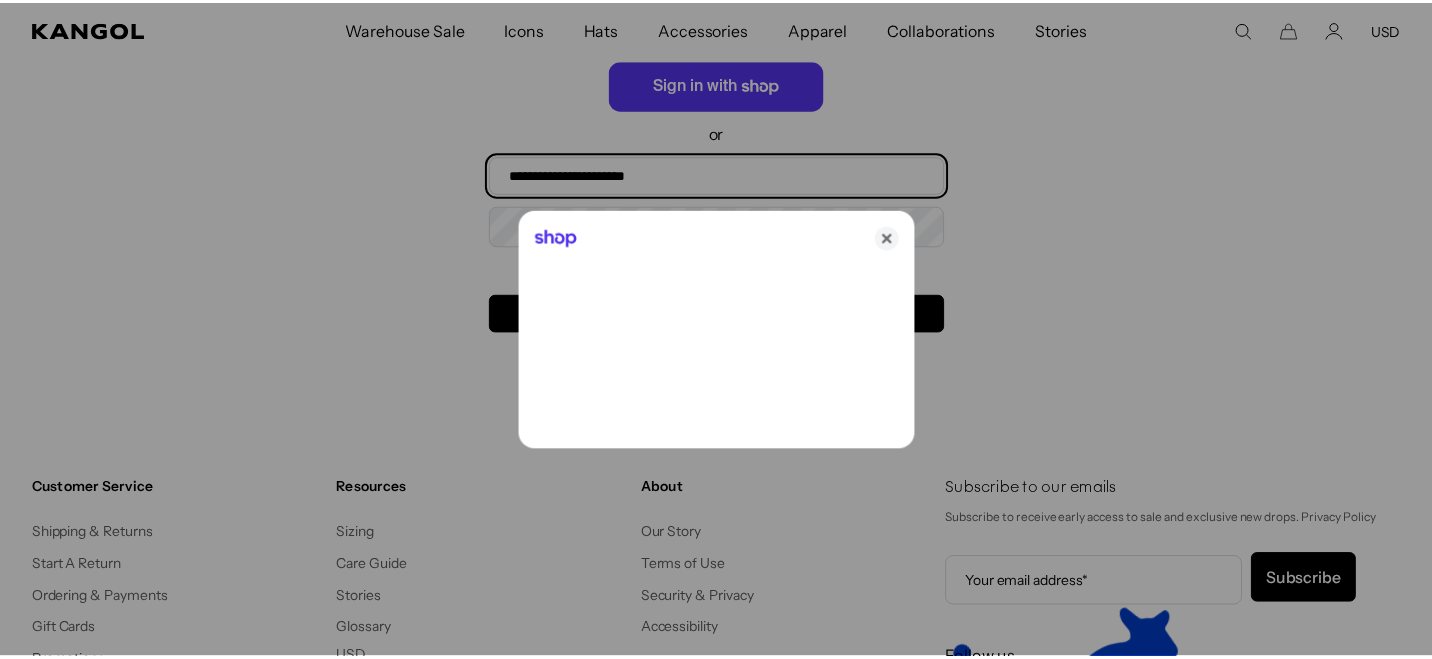 scroll, scrollTop: 0, scrollLeft: 412, axis: horizontal 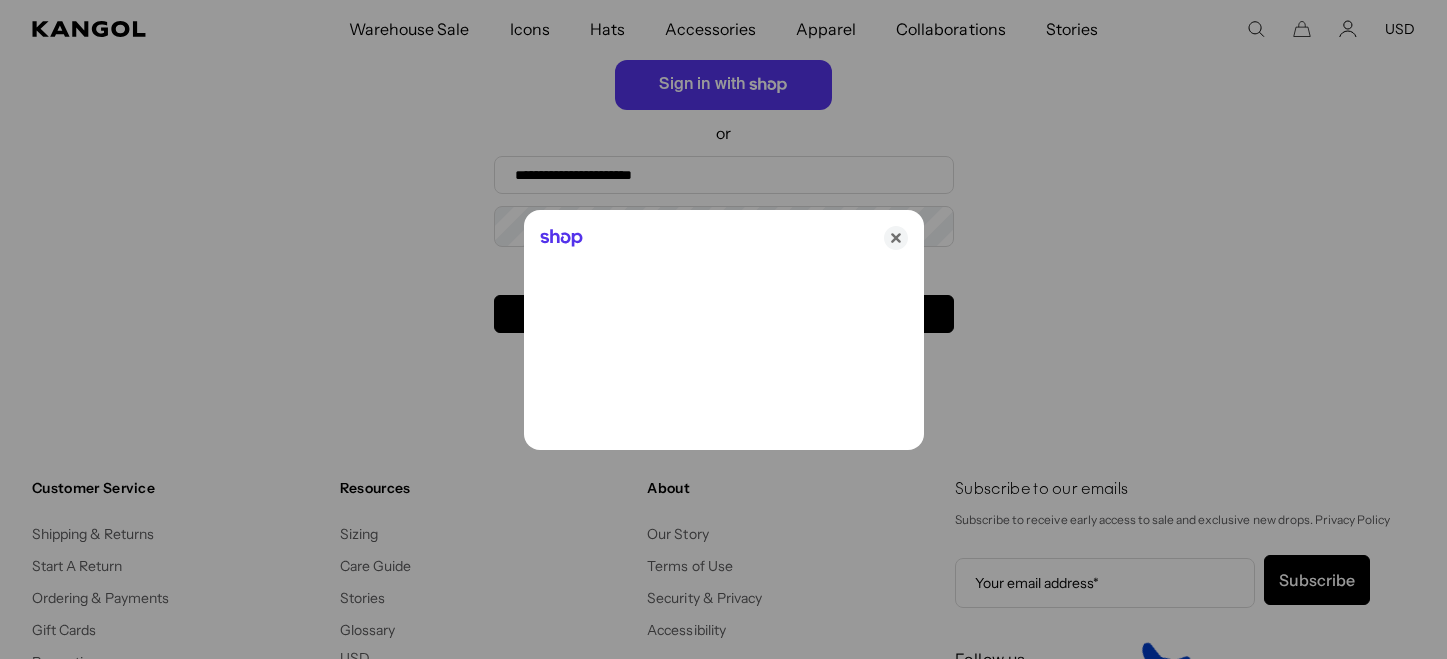 click on "Shop" at bounding box center (724, 234) 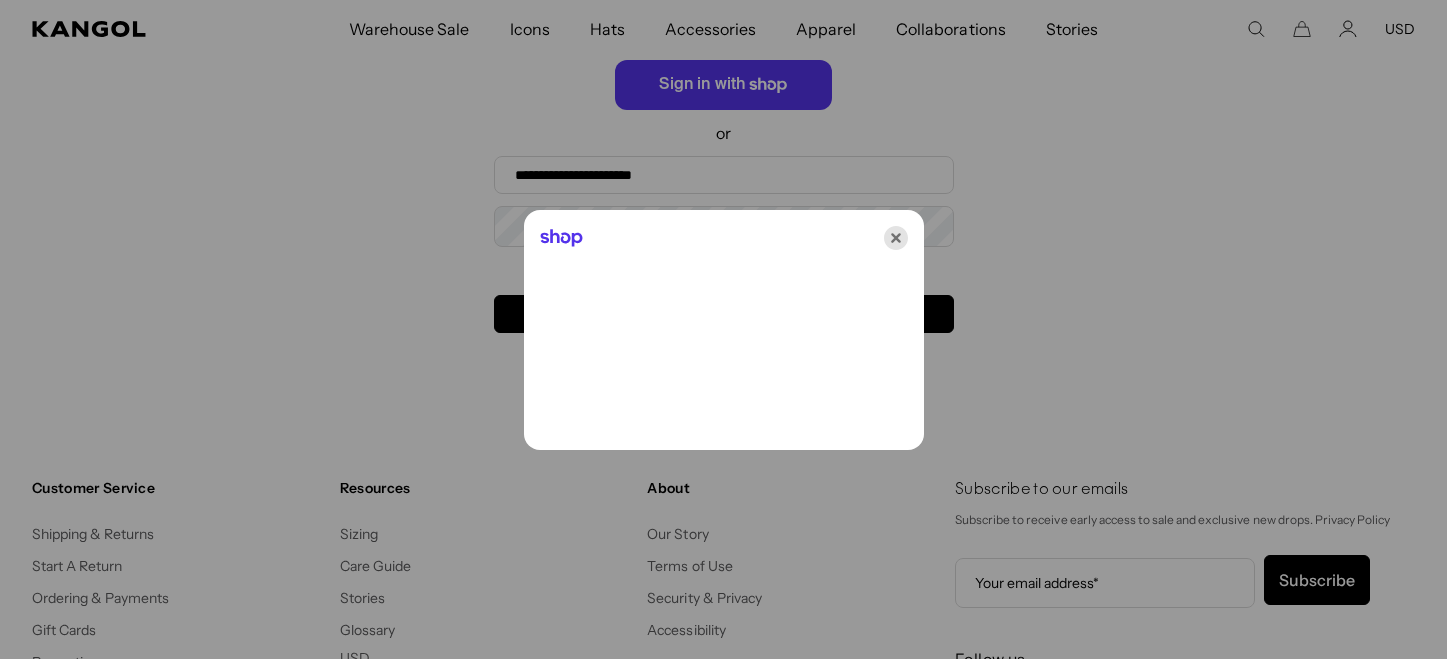 click 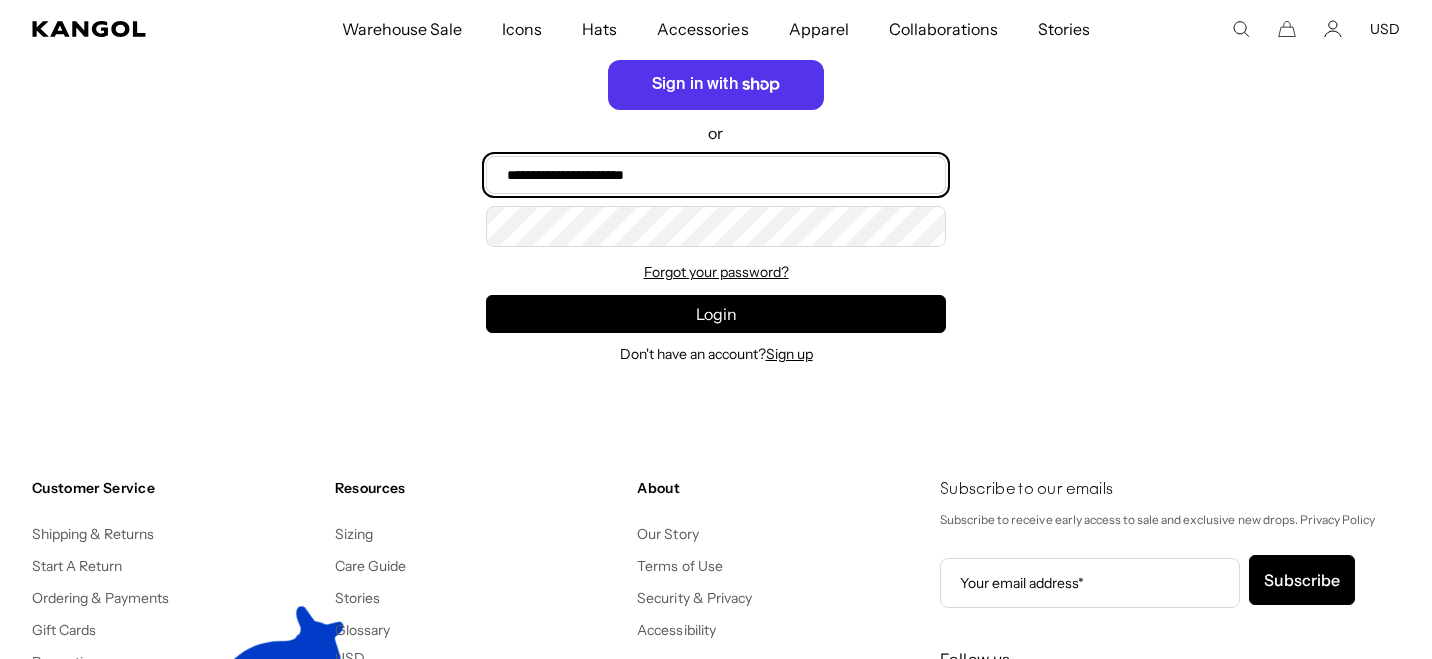 click on "**********" at bounding box center (716, 175) 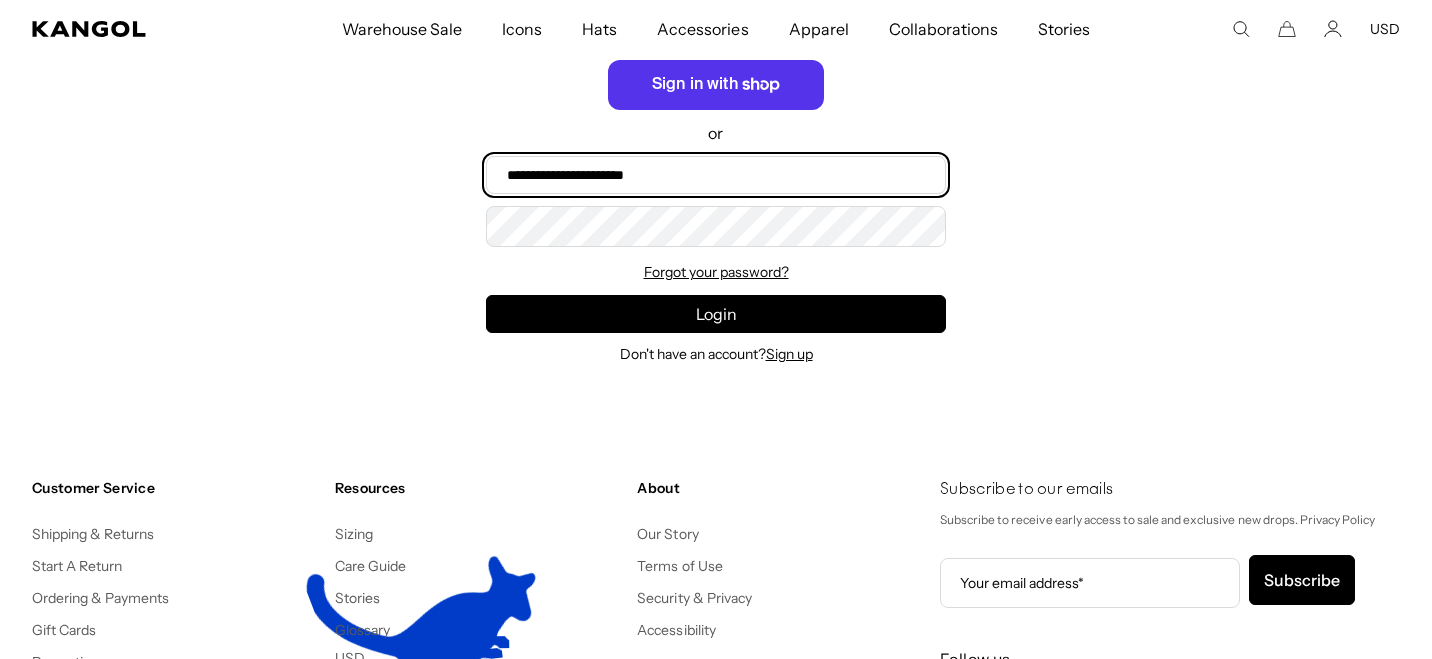 scroll, scrollTop: 0, scrollLeft: 0, axis: both 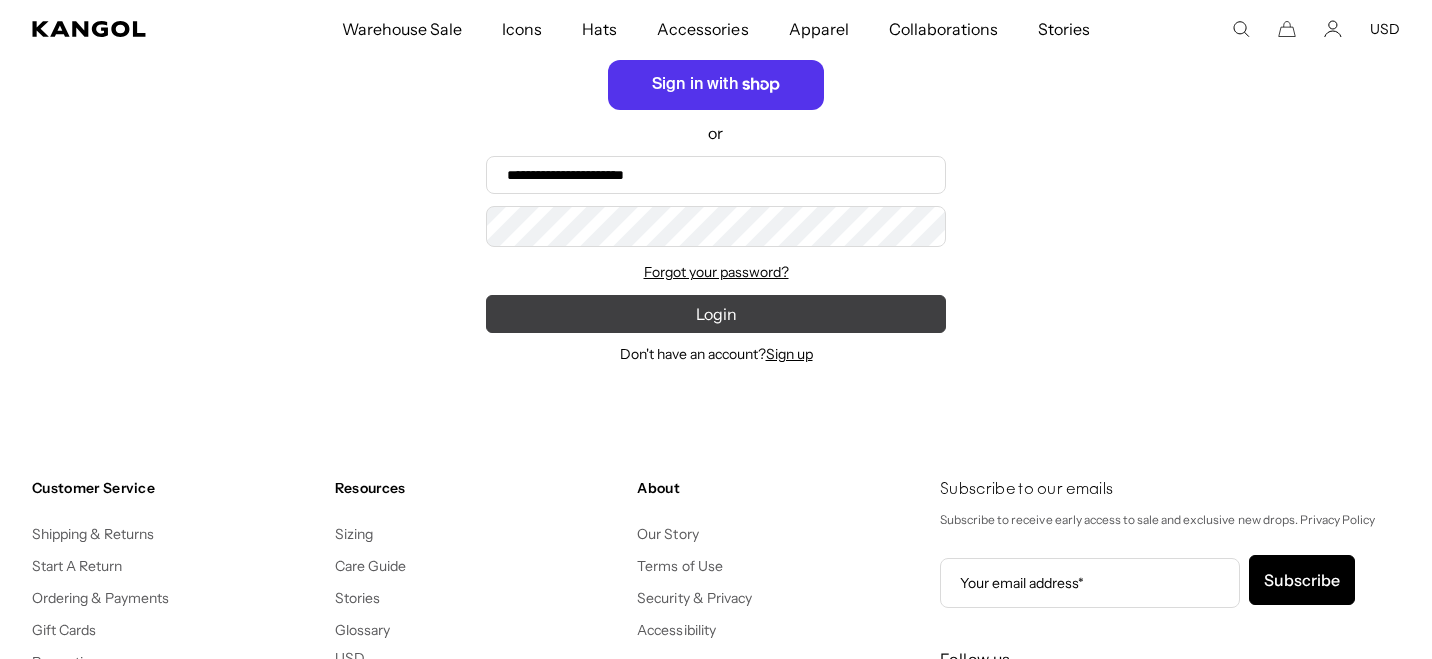 click on "Login" at bounding box center (716, 314) 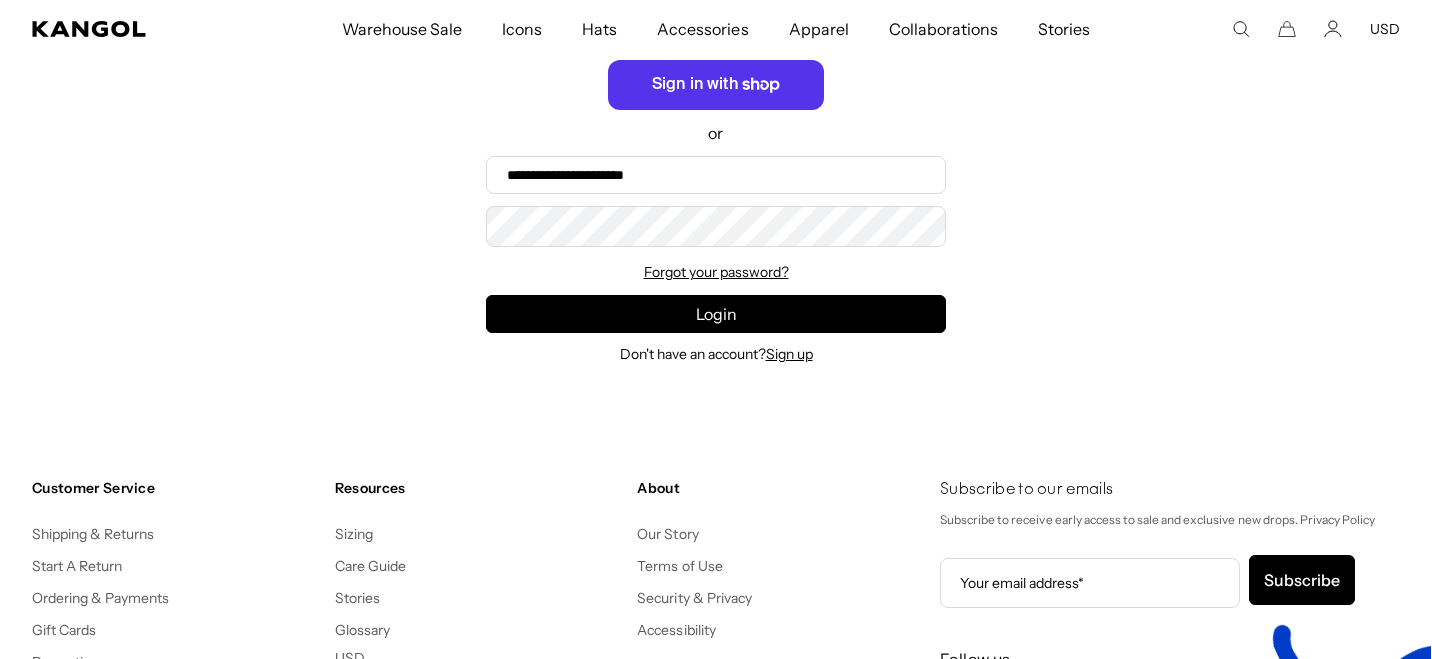 scroll, scrollTop: 0, scrollLeft: 412, axis: horizontal 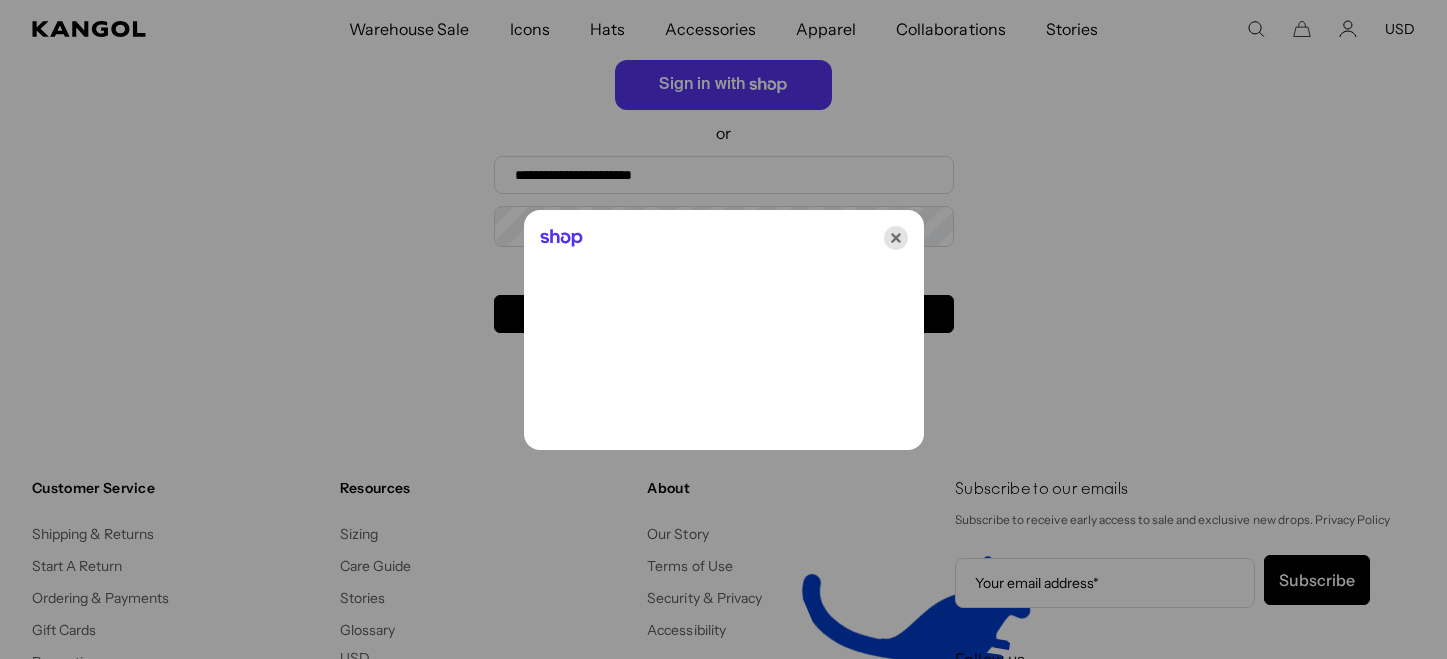 click 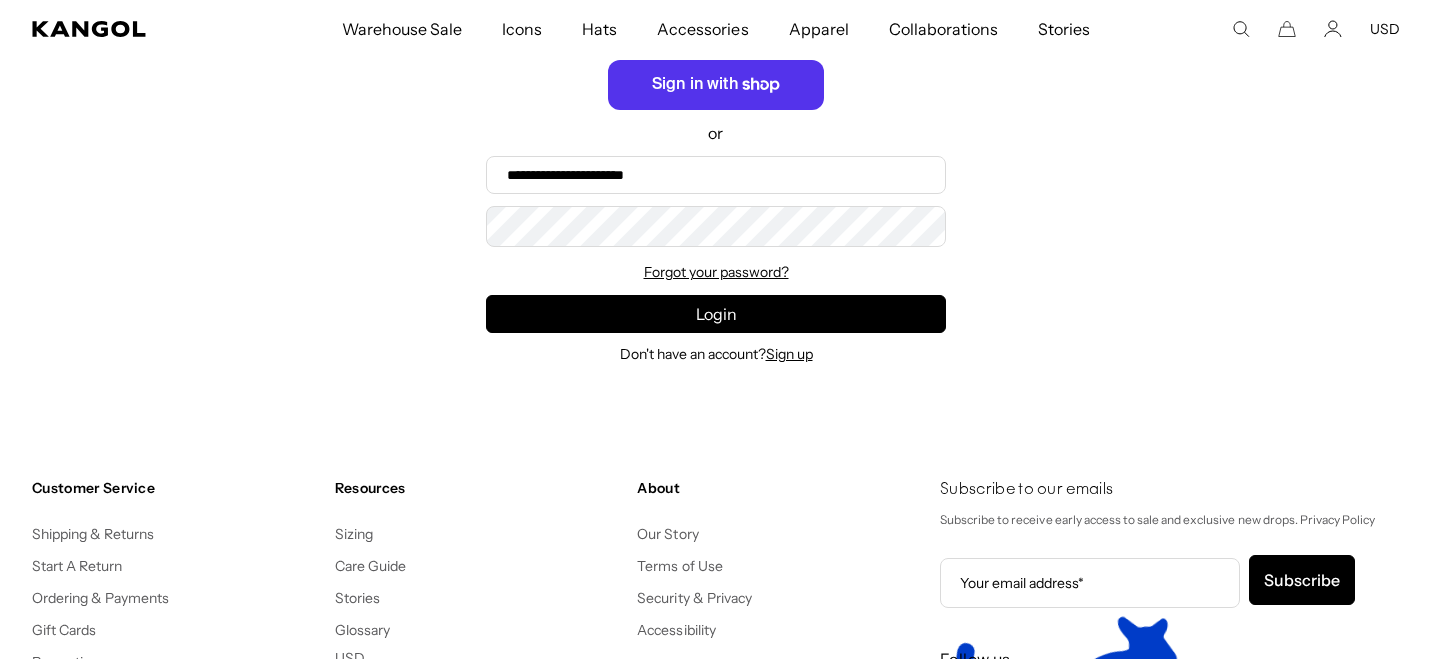 scroll, scrollTop: 0, scrollLeft: 412, axis: horizontal 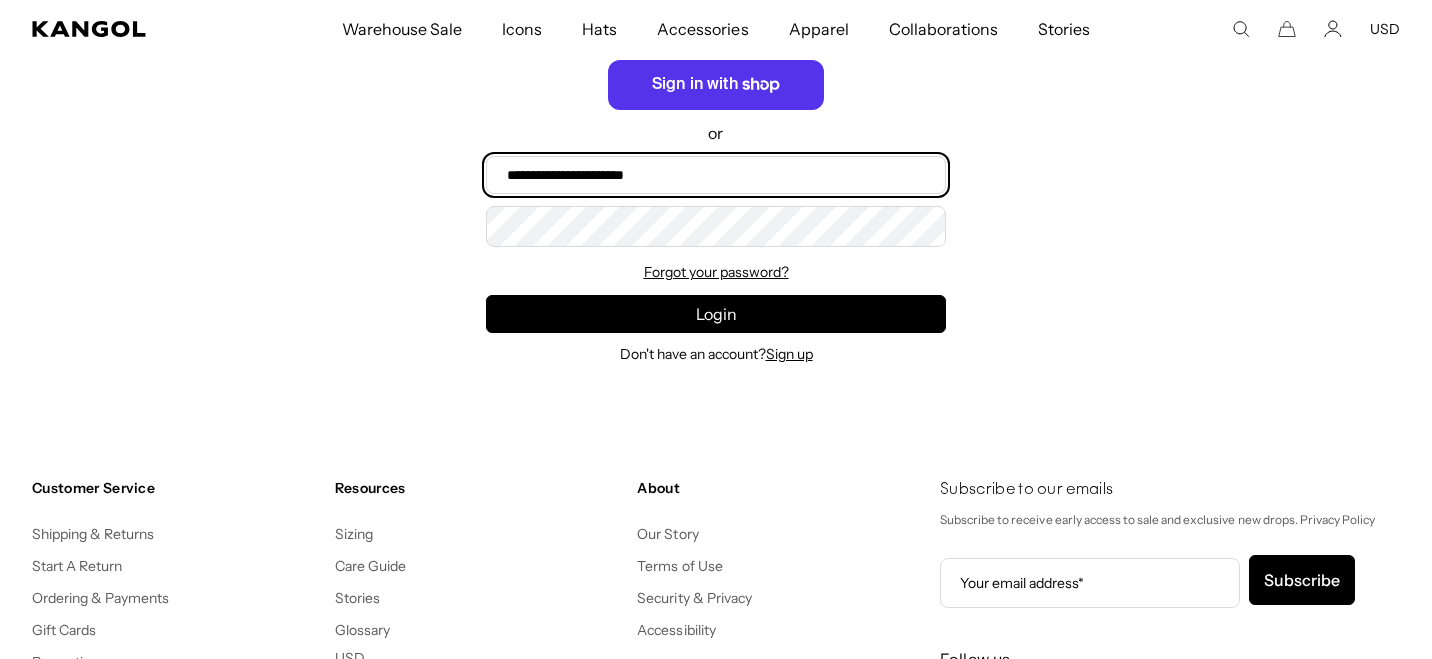 click on "**********" at bounding box center (716, 175) 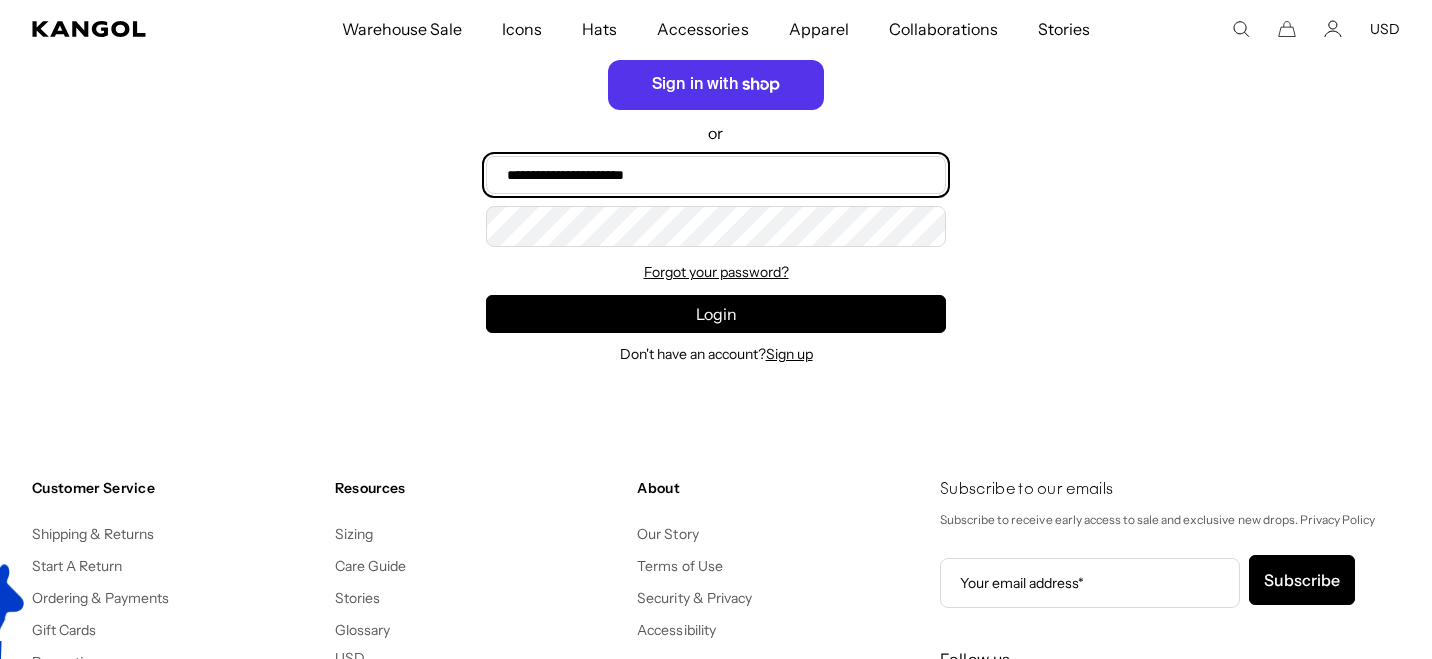 click on "**********" at bounding box center [716, 175] 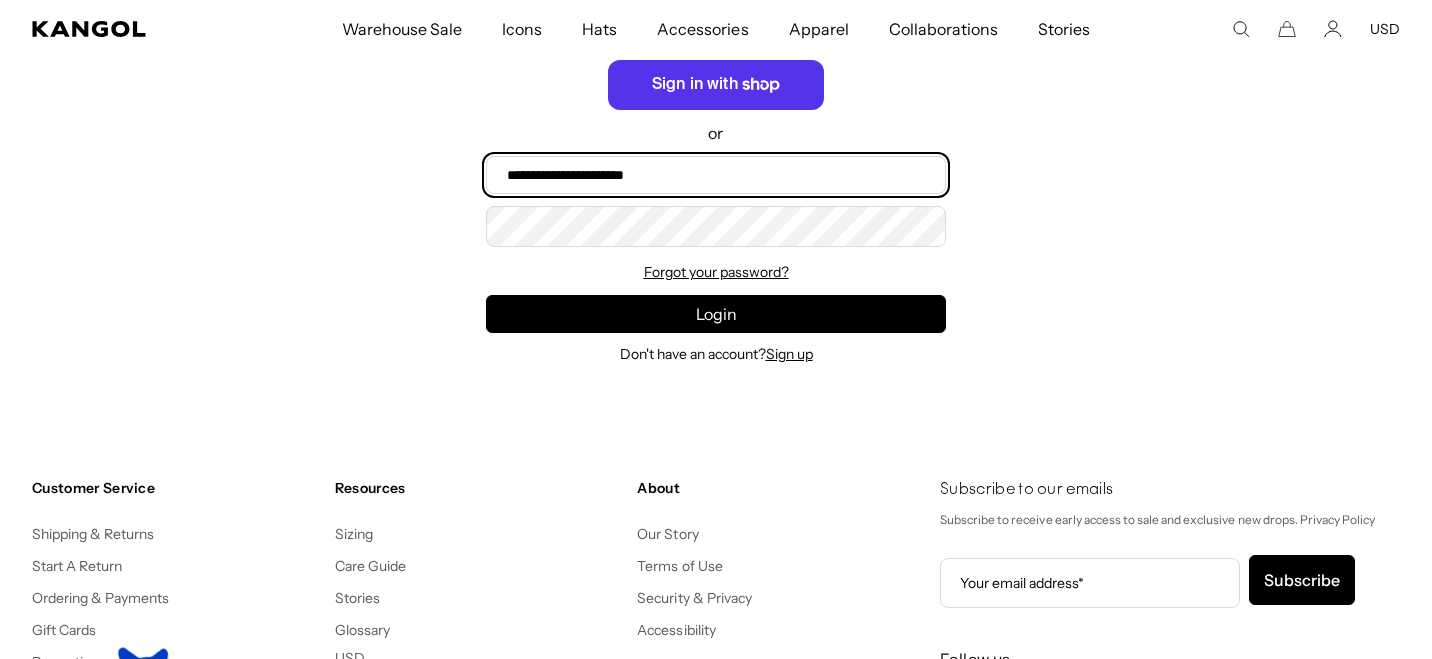 click on "**********" at bounding box center [716, 175] 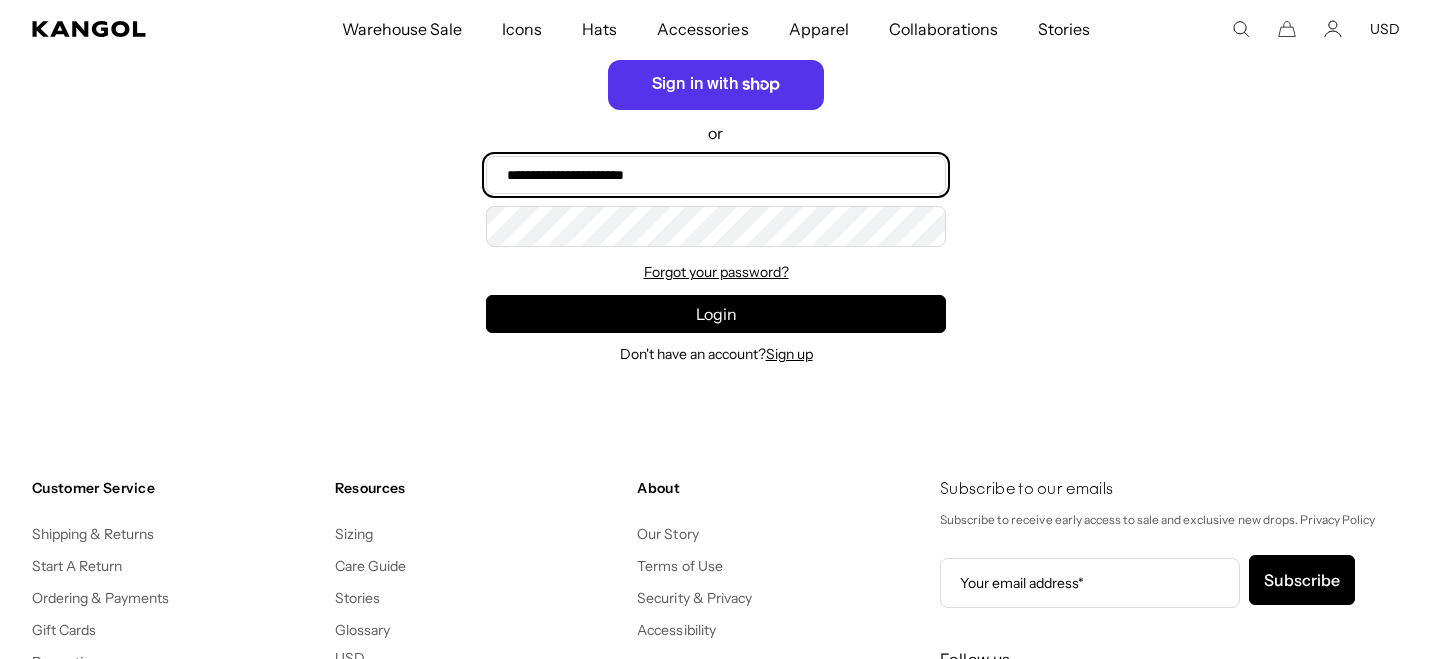 click on "**********" at bounding box center [716, 175] 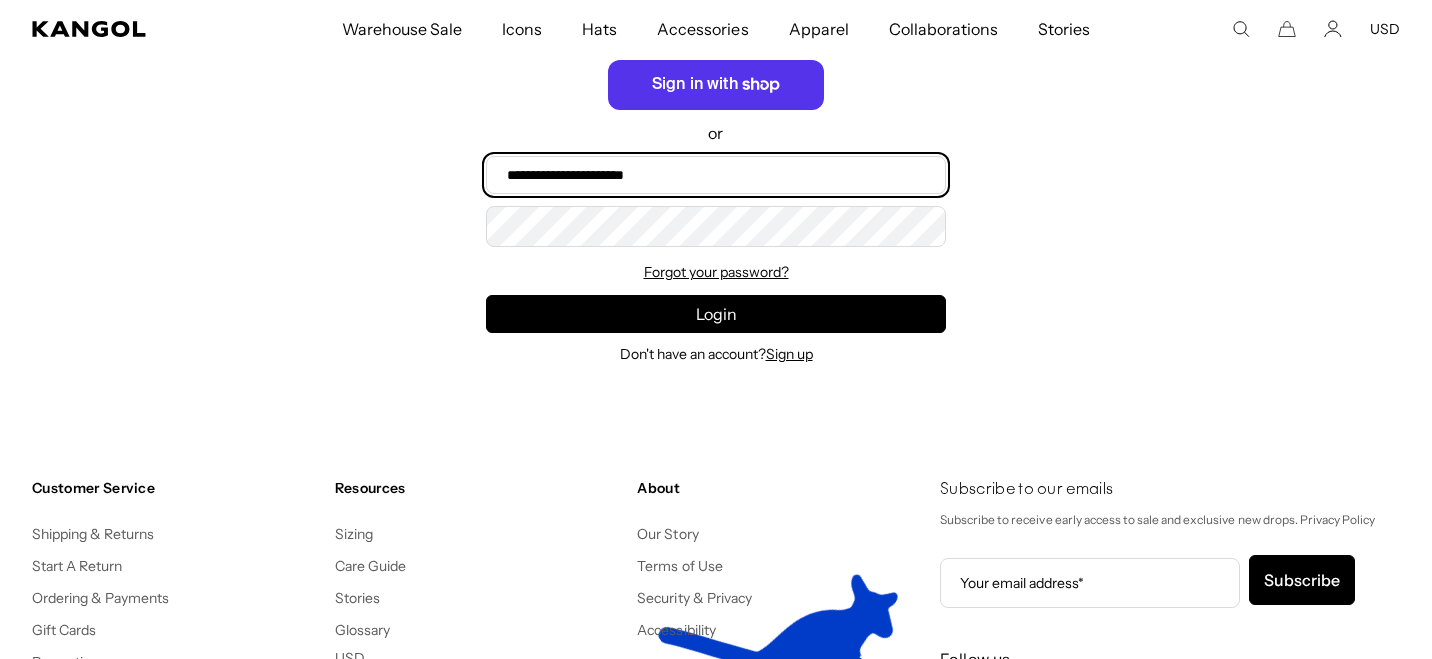 click on "**********" at bounding box center (716, 175) 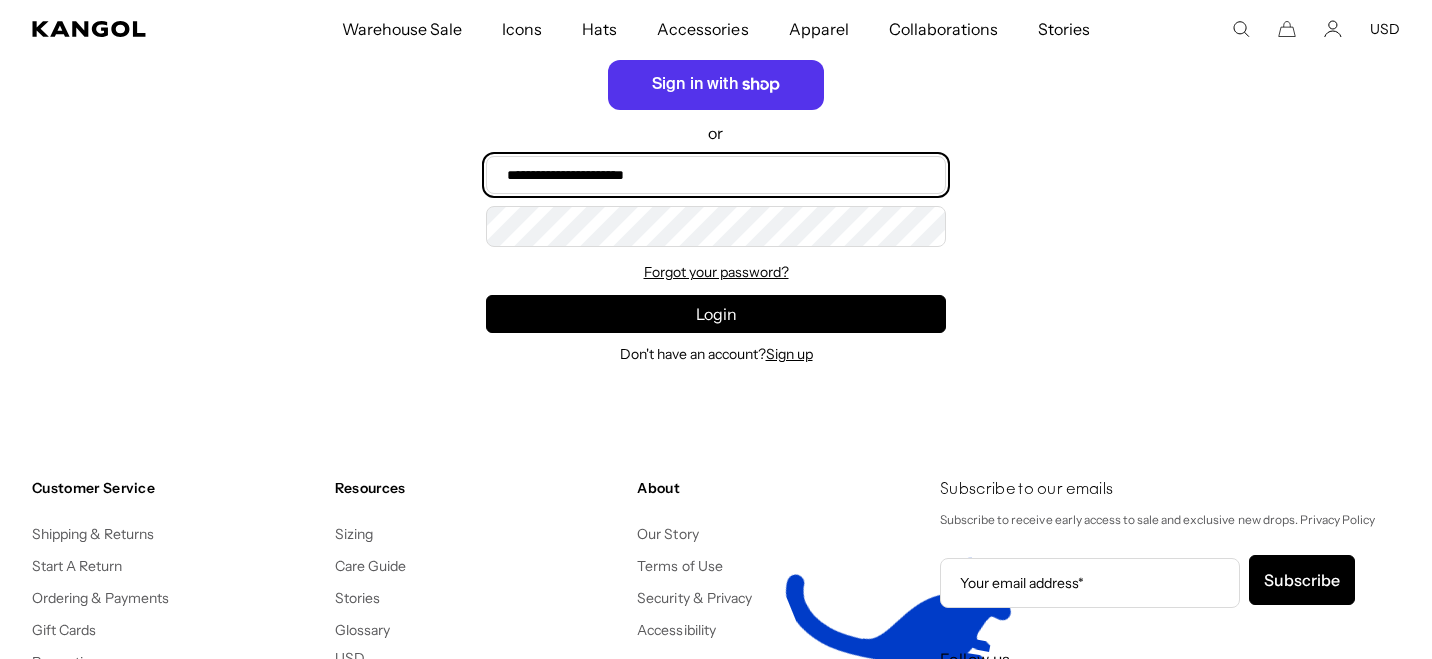 scroll, scrollTop: 0, scrollLeft: 0, axis: both 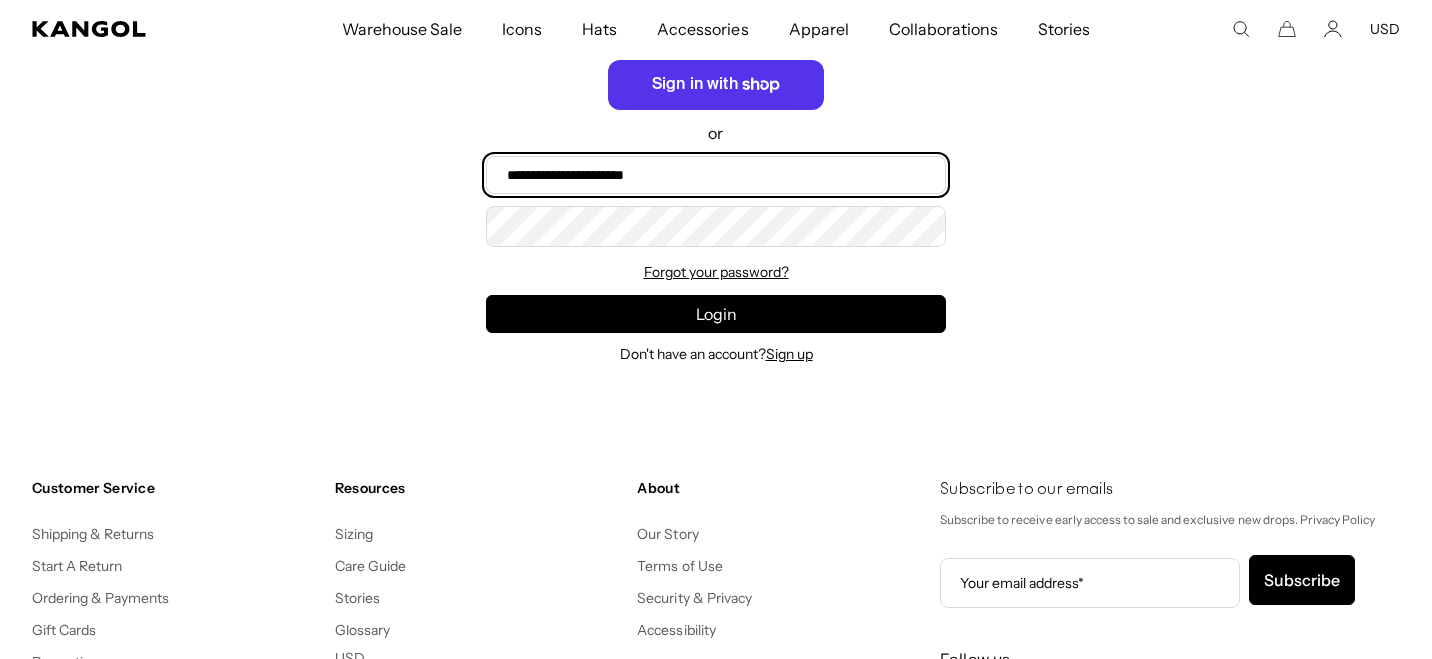 click on "**********" at bounding box center [716, 175] 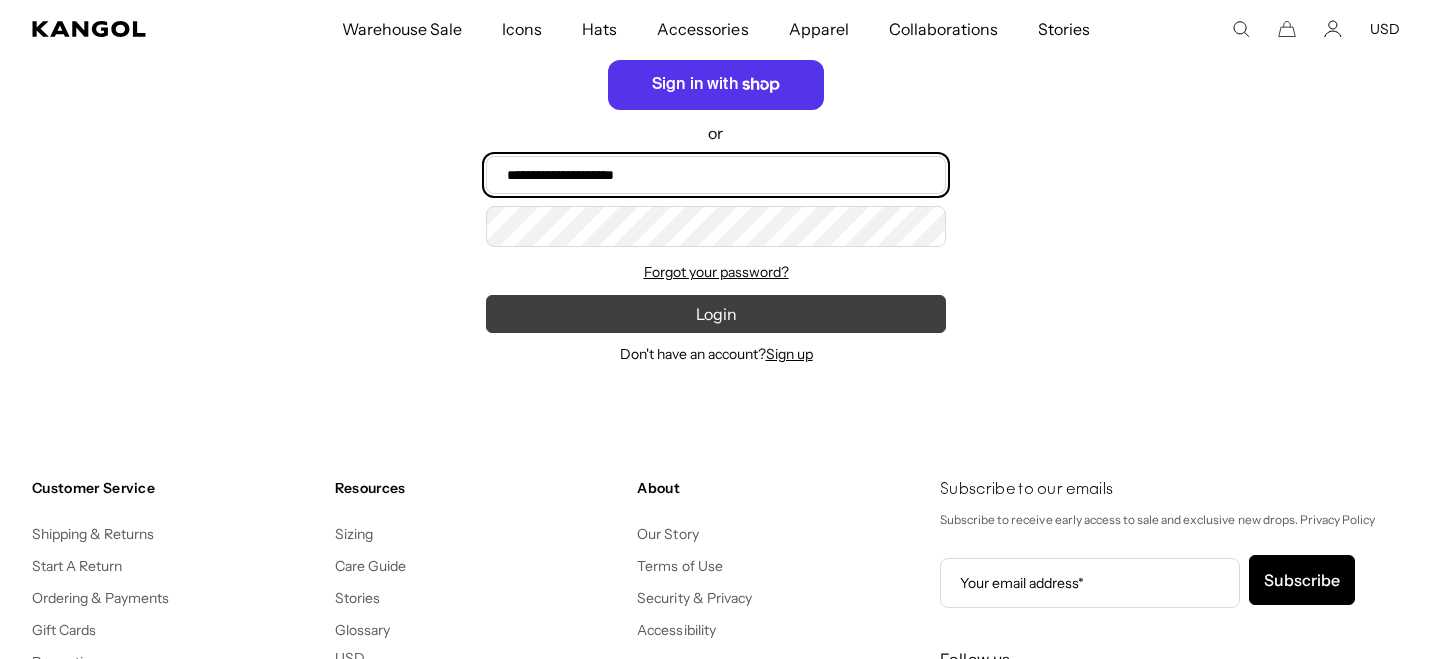 scroll, scrollTop: 0, scrollLeft: 0, axis: both 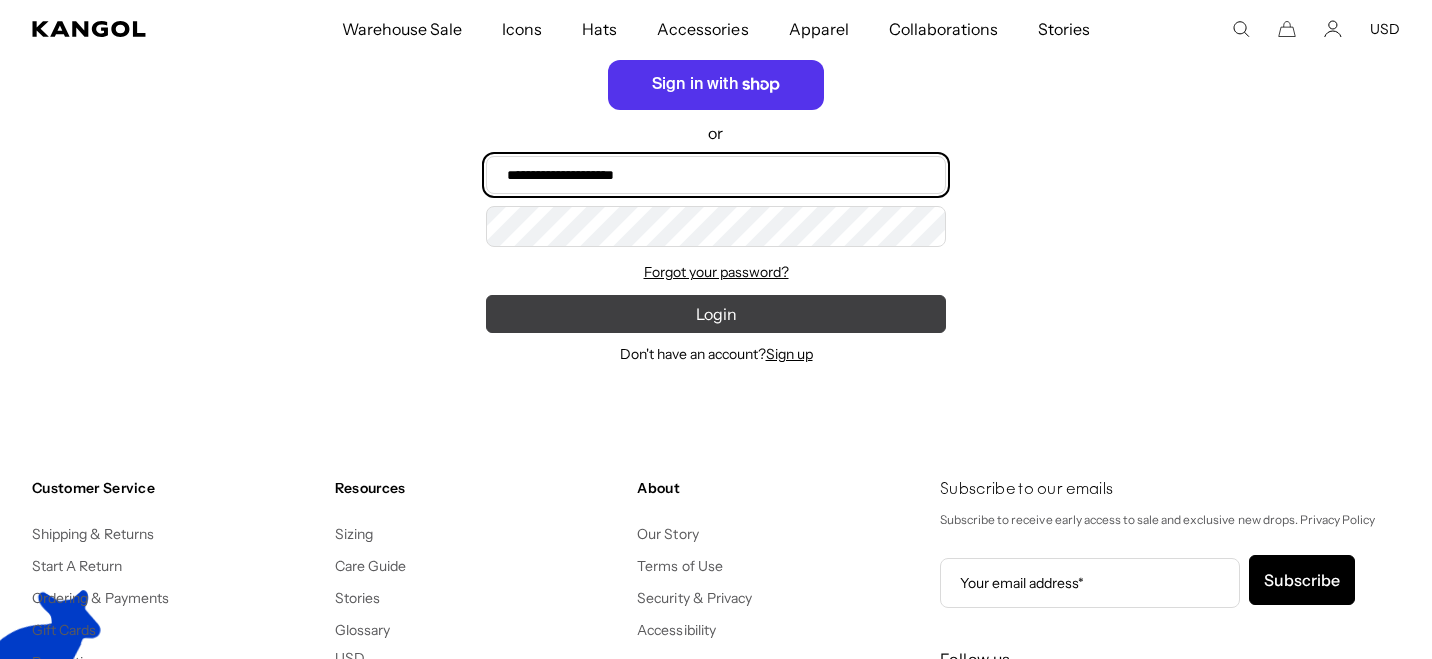 type on "**********" 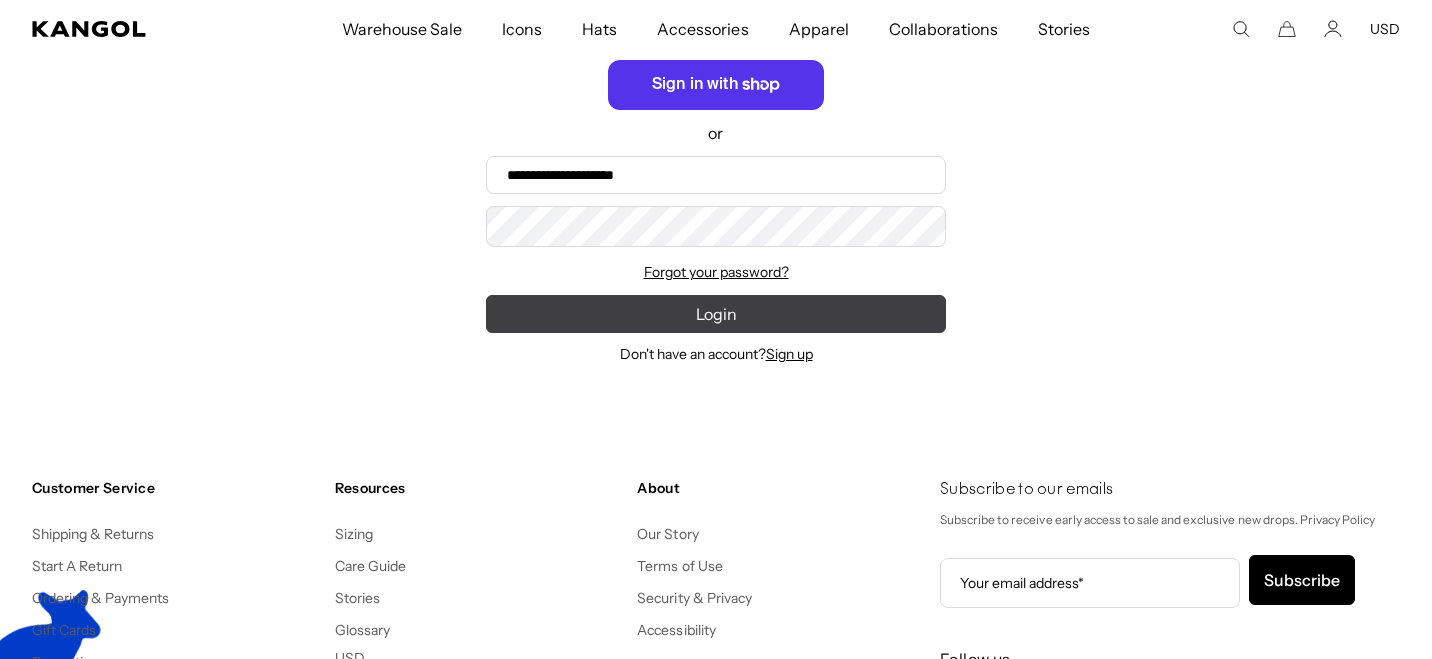 click on "Login" at bounding box center (716, 314) 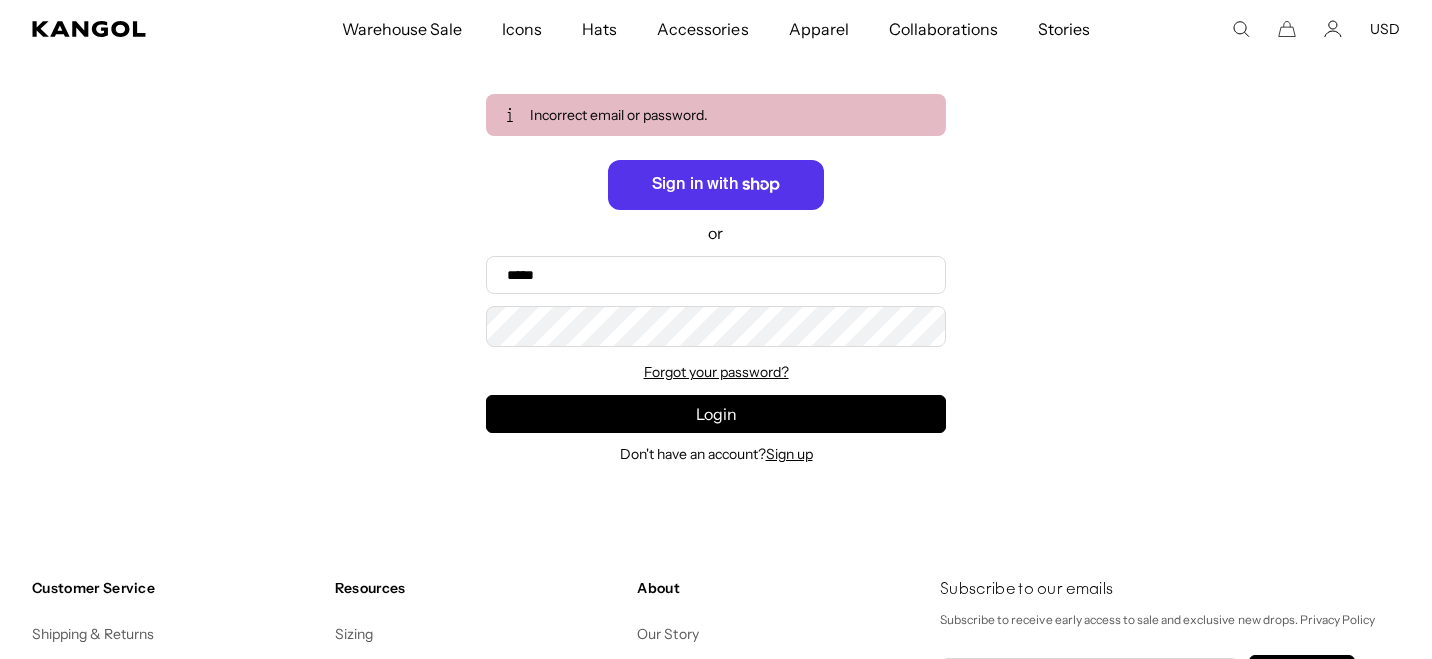 scroll, scrollTop: 0, scrollLeft: 0, axis: both 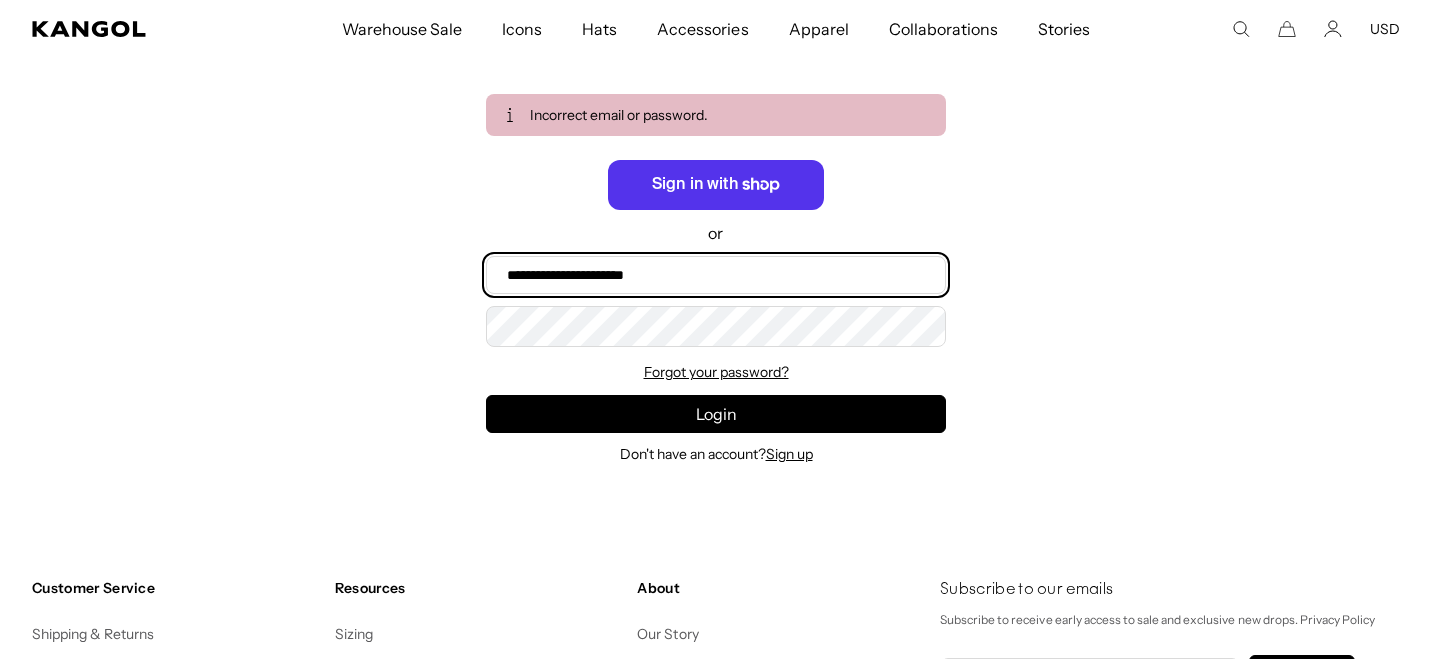 click on "**********" at bounding box center (716, 275) 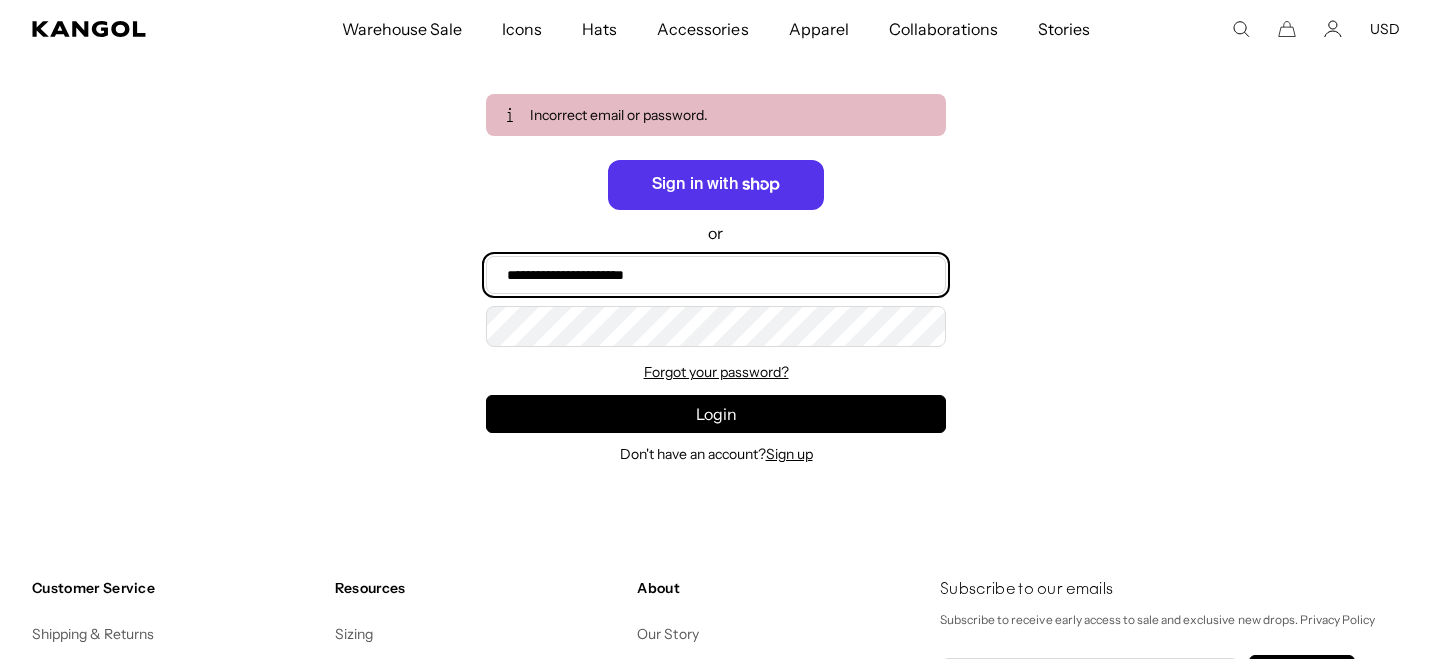 scroll, scrollTop: 0, scrollLeft: 412, axis: horizontal 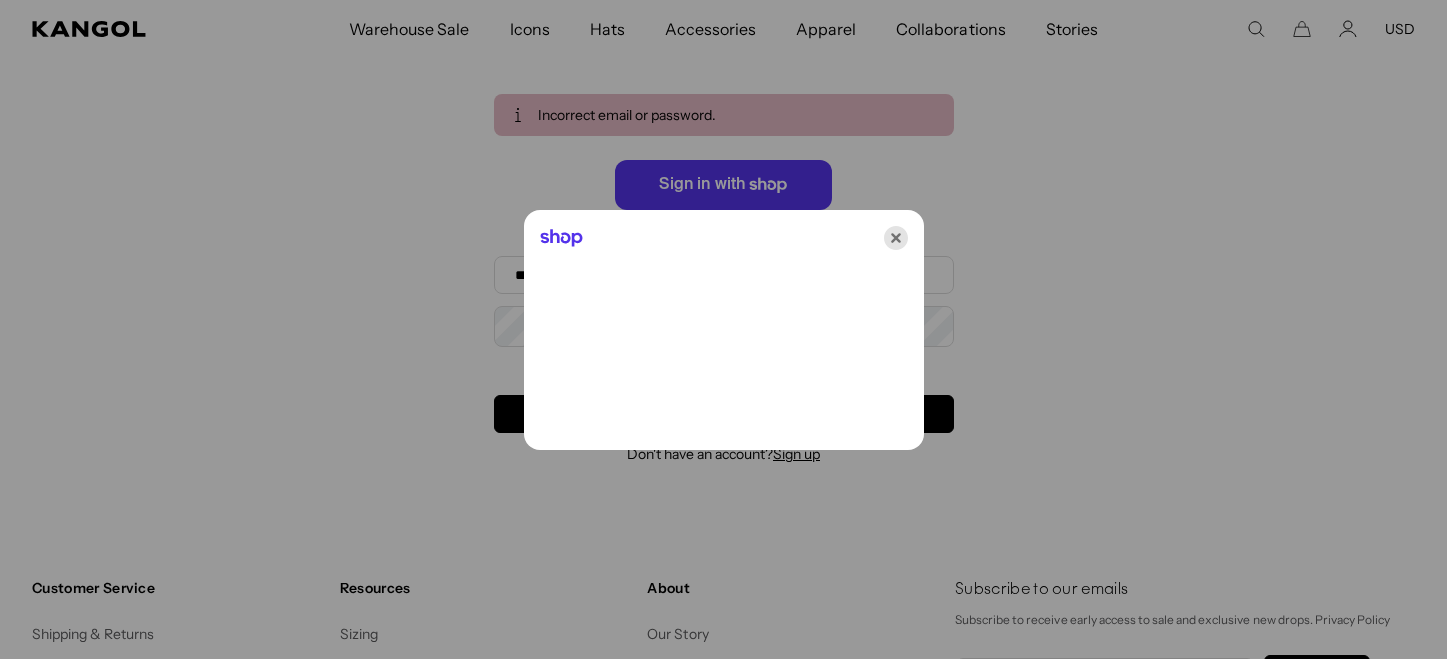 click 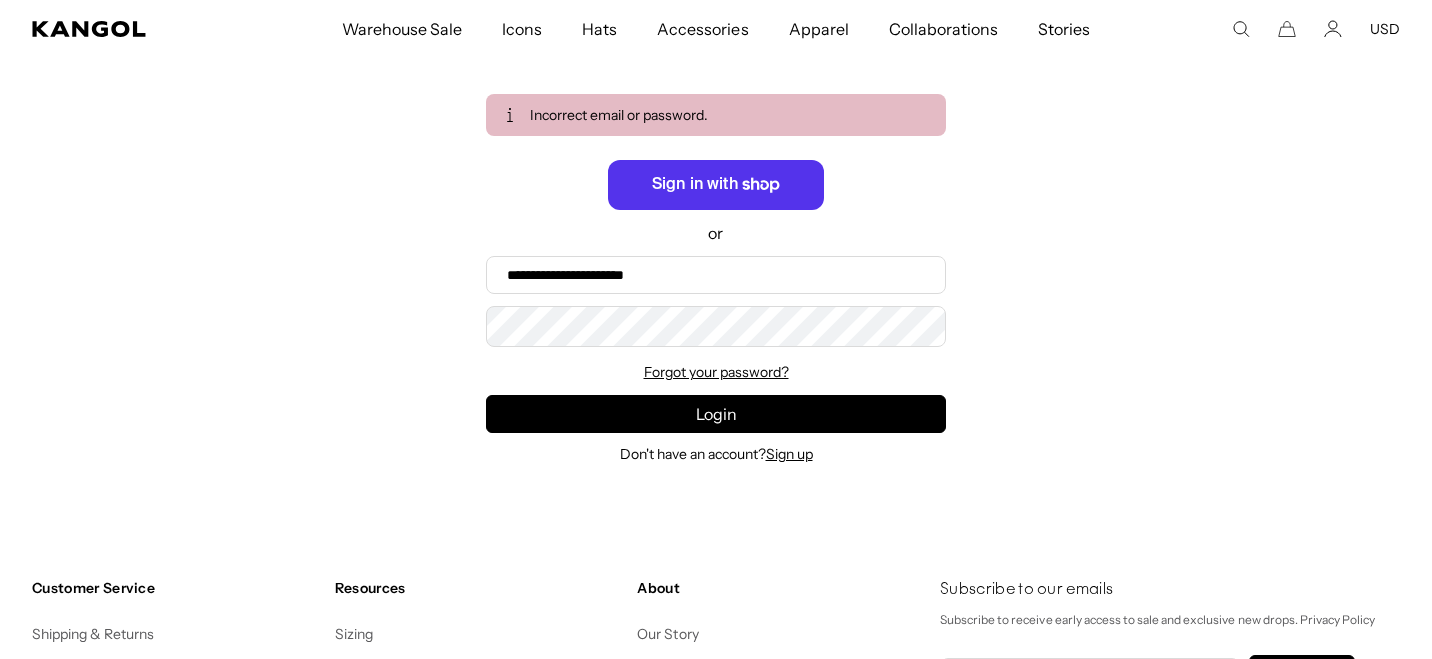 scroll, scrollTop: 0, scrollLeft: 0, axis: both 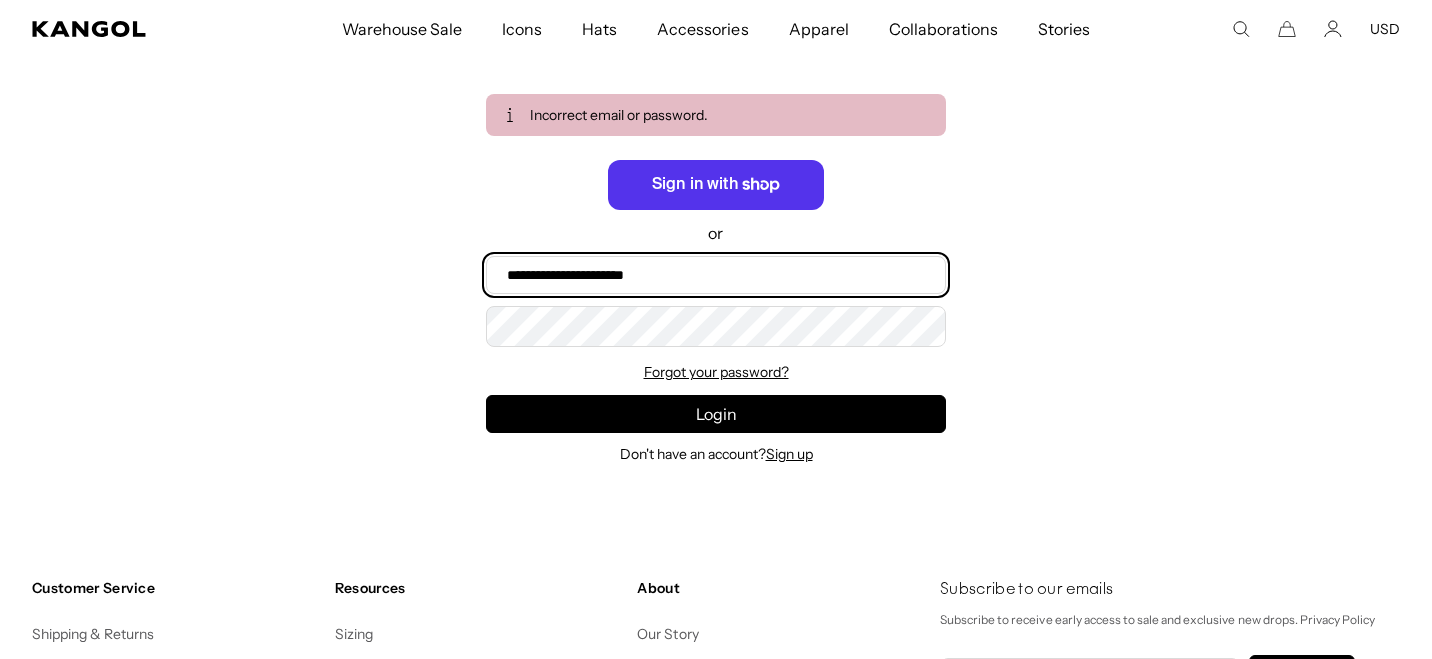 click on "**********" at bounding box center [716, 275] 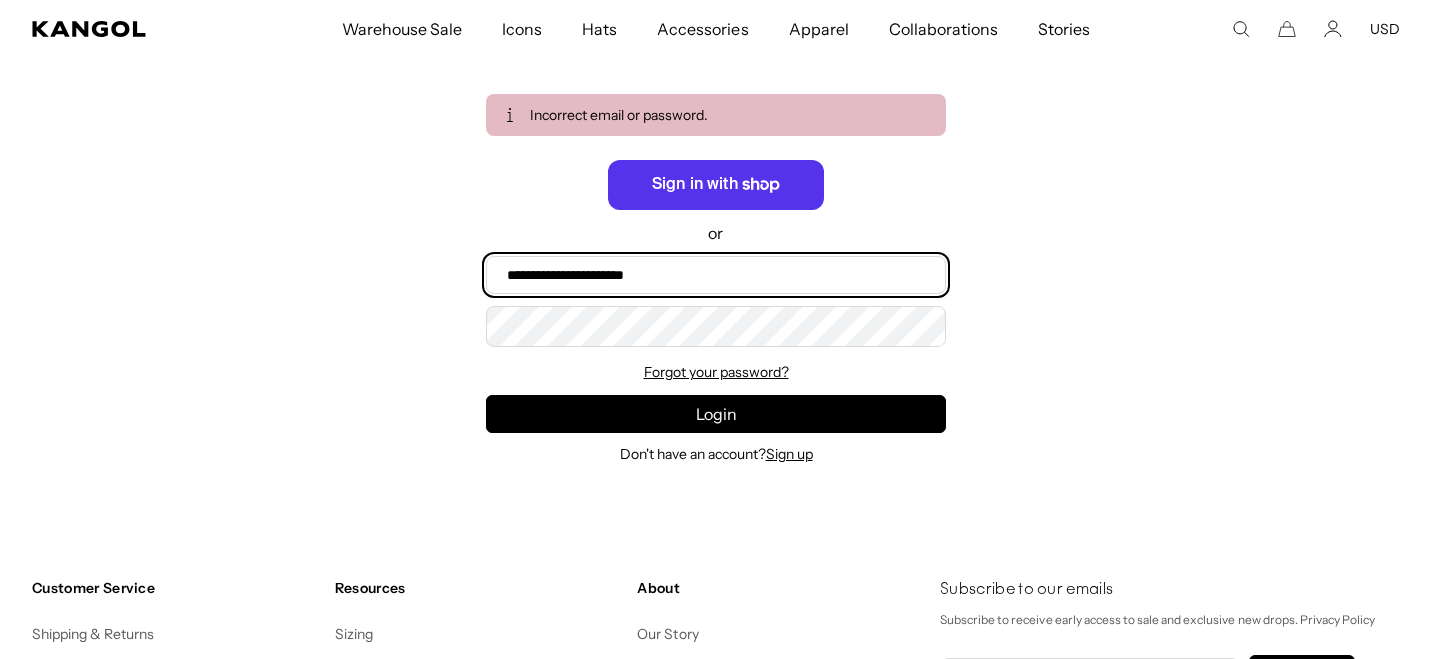 click on "**********" at bounding box center [716, 275] 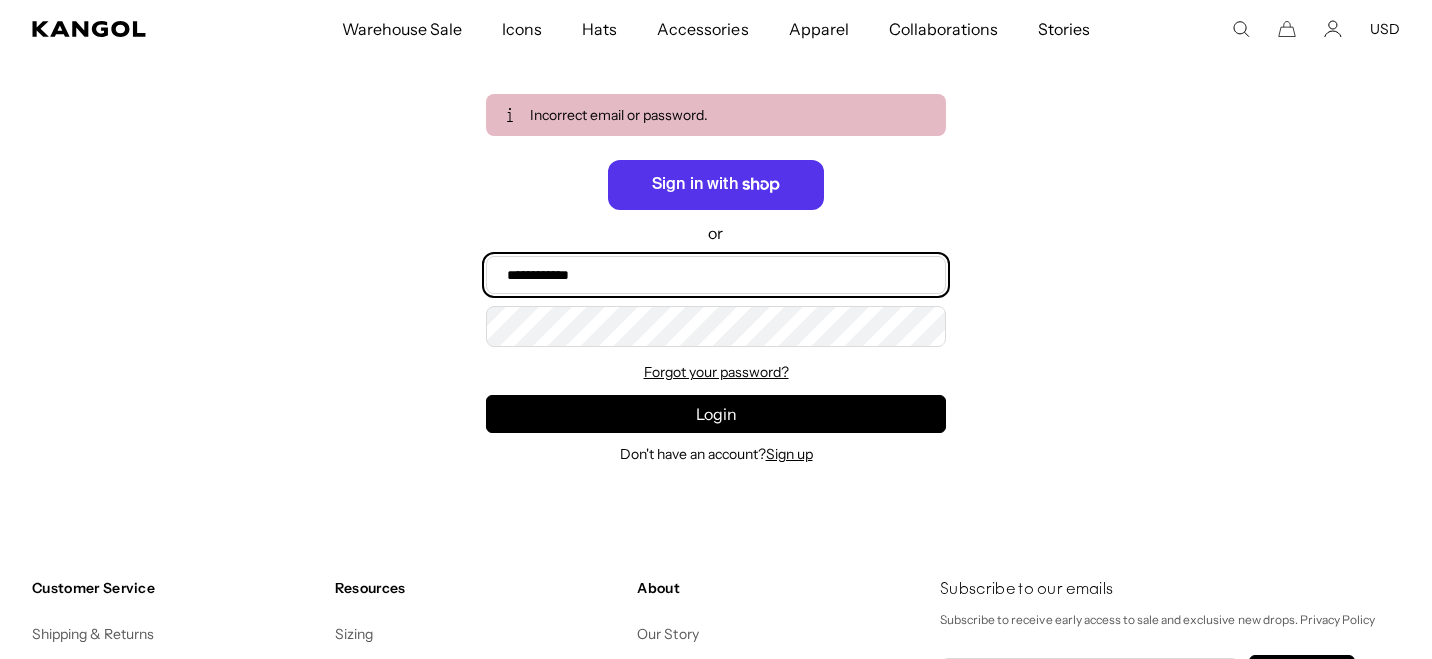 scroll, scrollTop: 0, scrollLeft: 0, axis: both 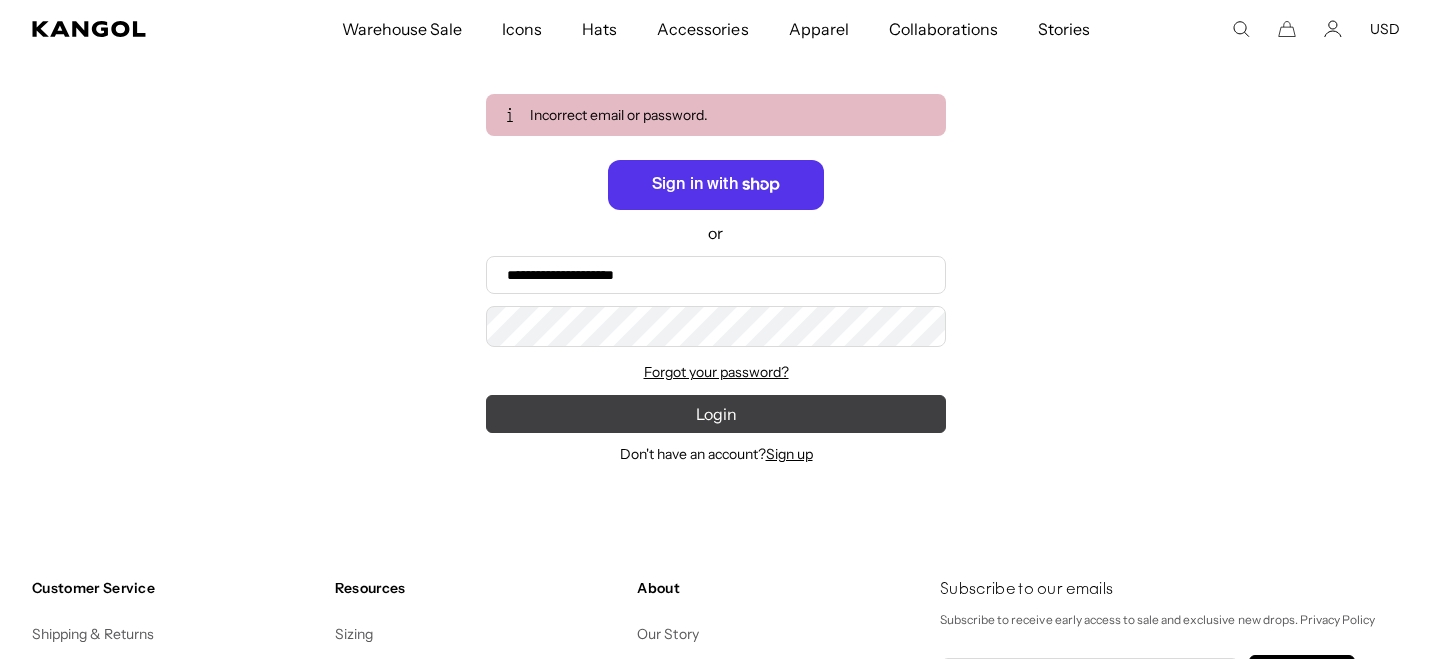 click on "Login" at bounding box center (716, 414) 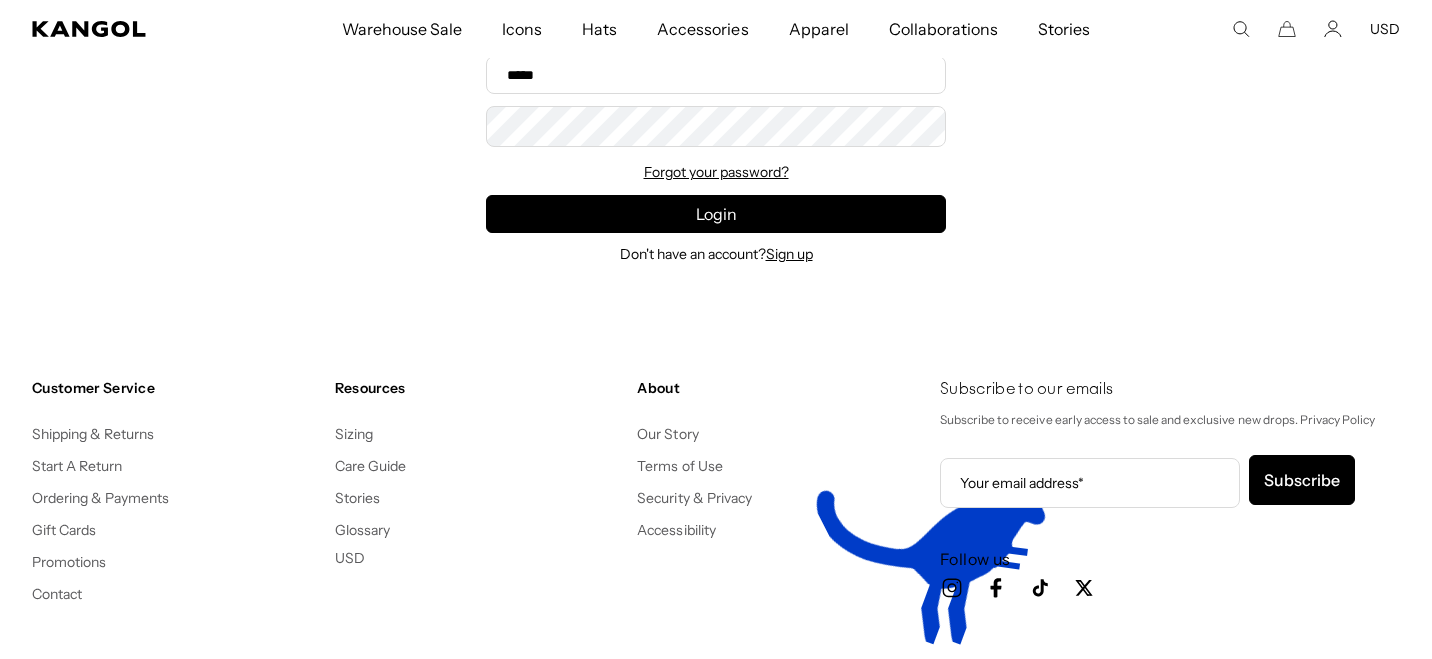 scroll, scrollTop: 400, scrollLeft: 0, axis: vertical 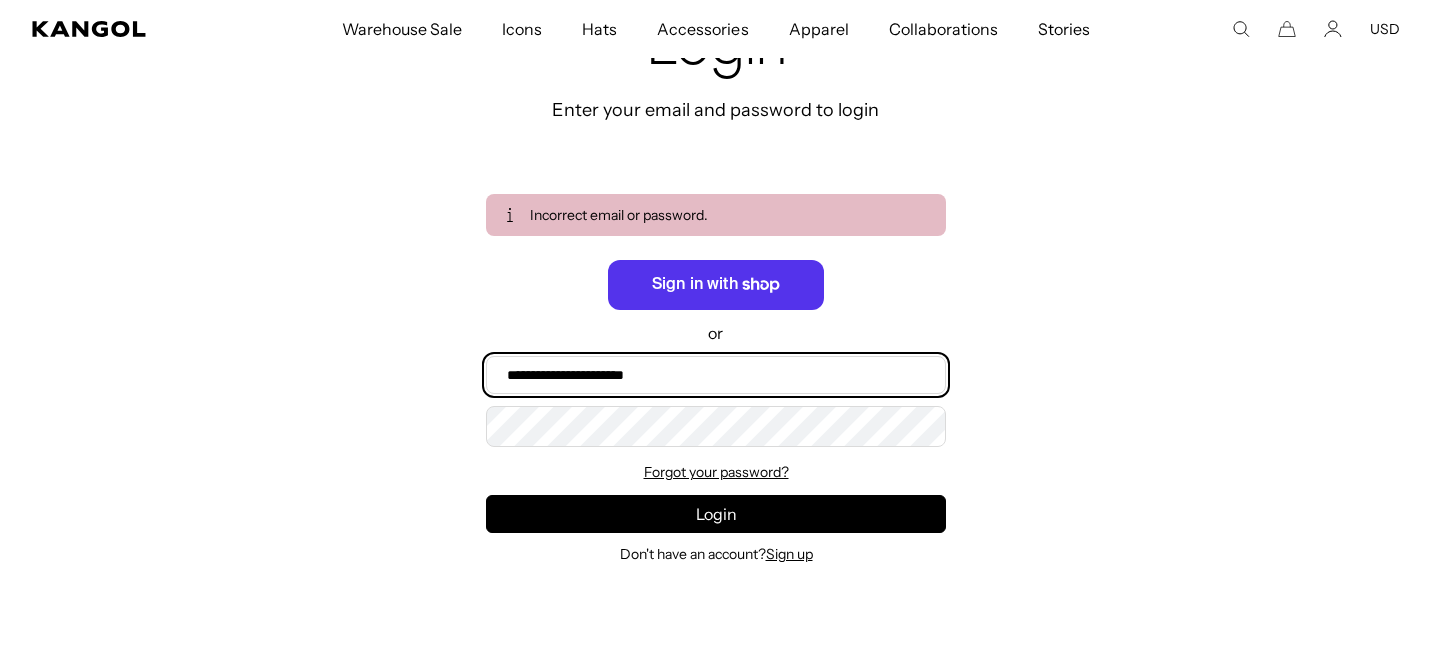 click on "**********" at bounding box center (716, 375) 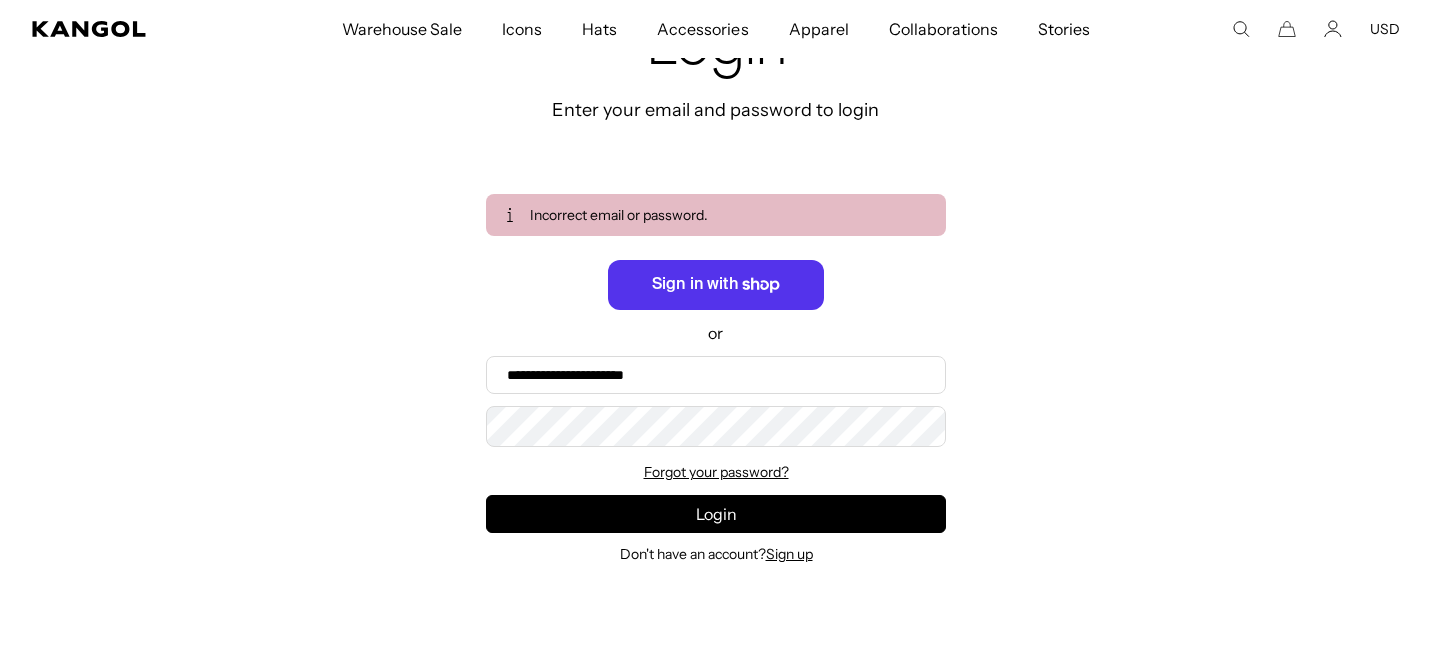 scroll, scrollTop: 0, scrollLeft: 0, axis: both 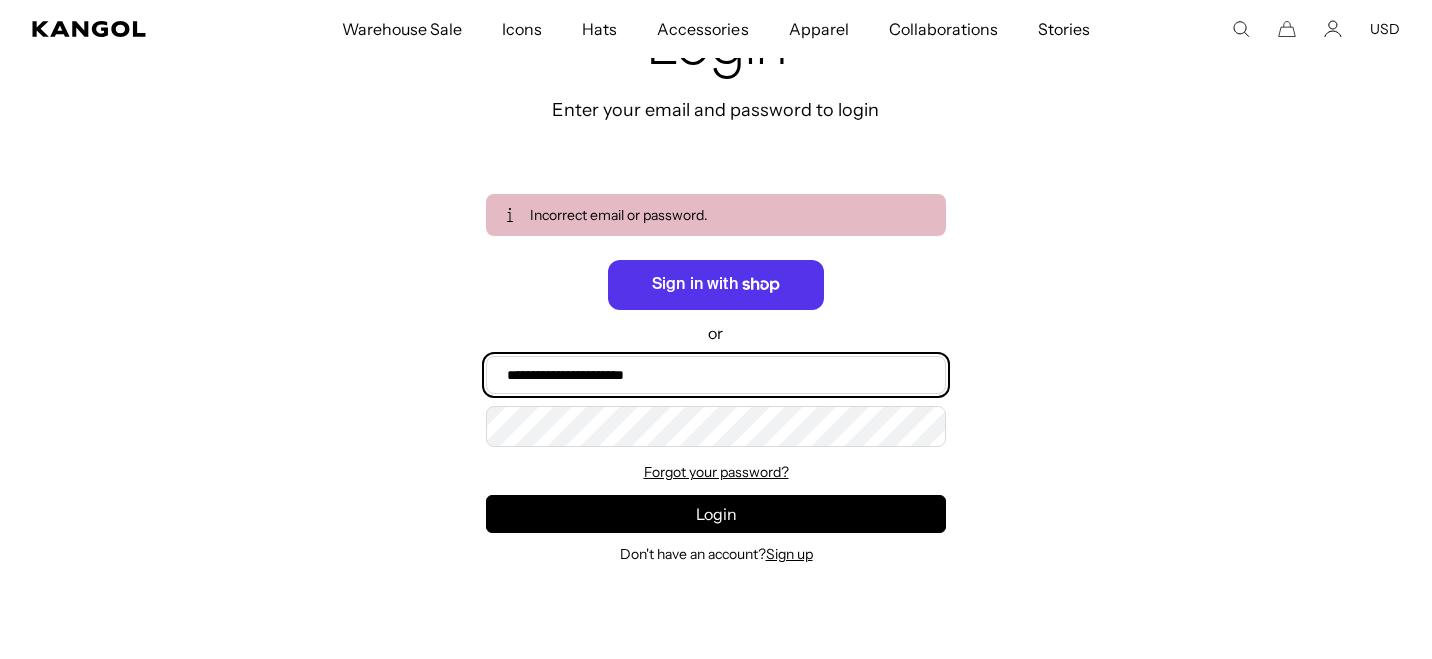 click on "**********" at bounding box center [716, 375] 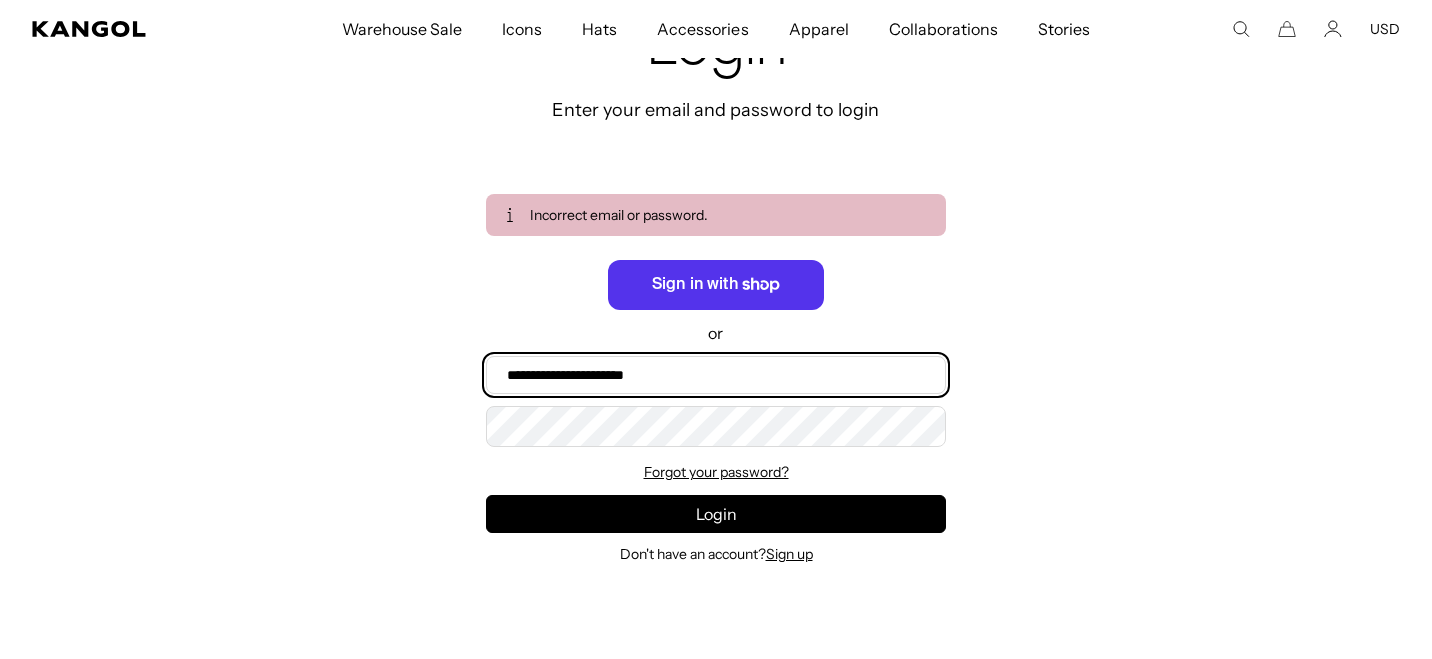 click on "**********" at bounding box center [716, 375] 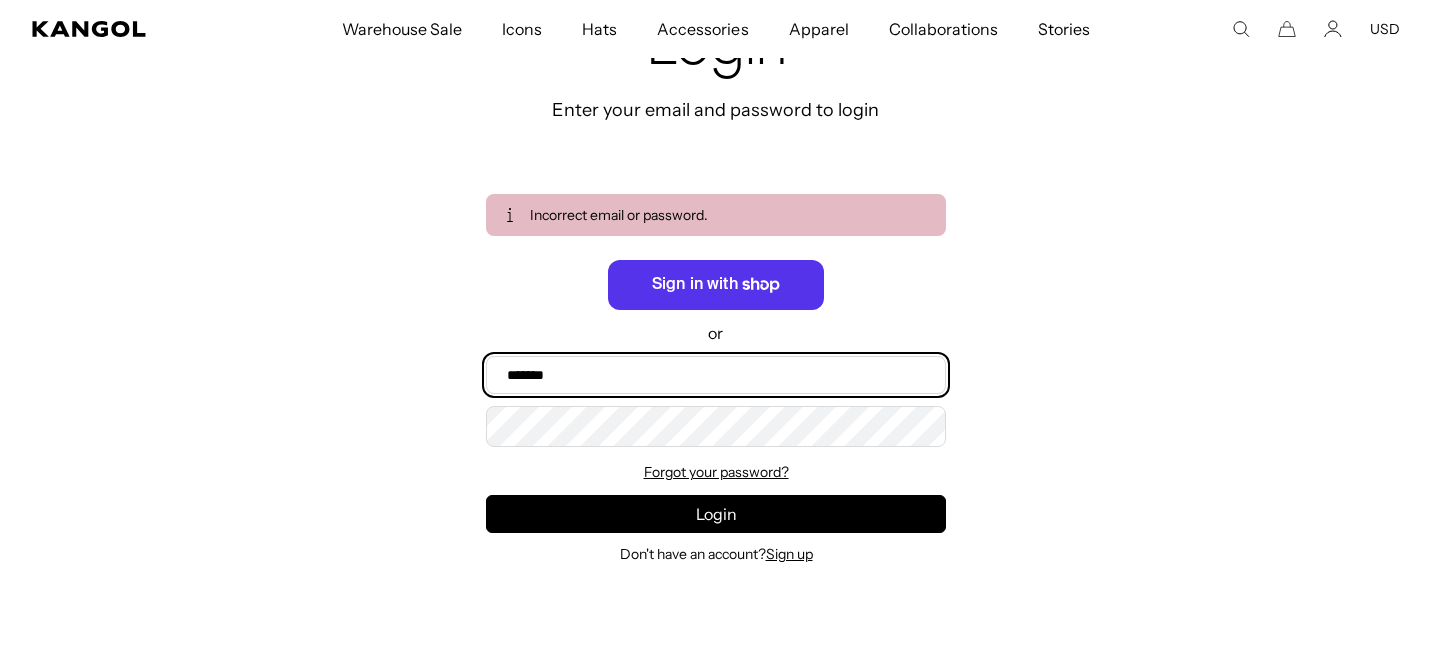 scroll, scrollTop: 0, scrollLeft: 412, axis: horizontal 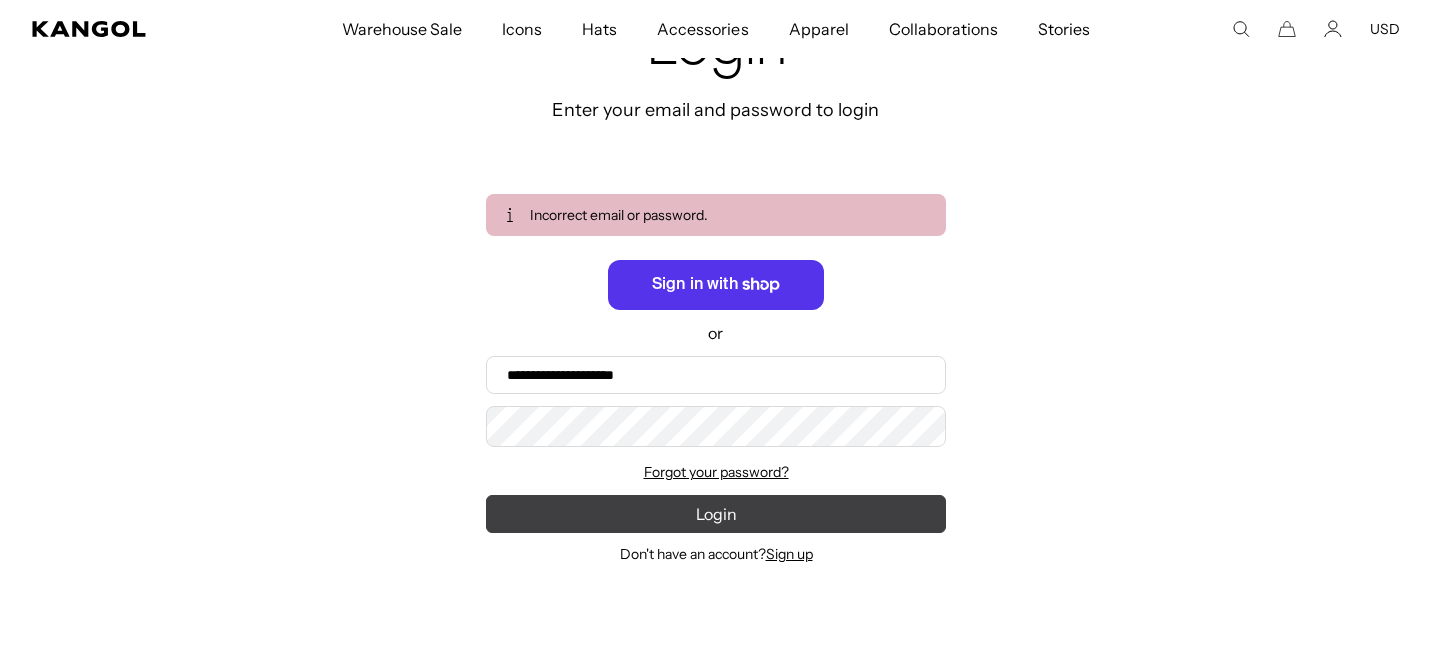 click on "Login" at bounding box center [716, 514] 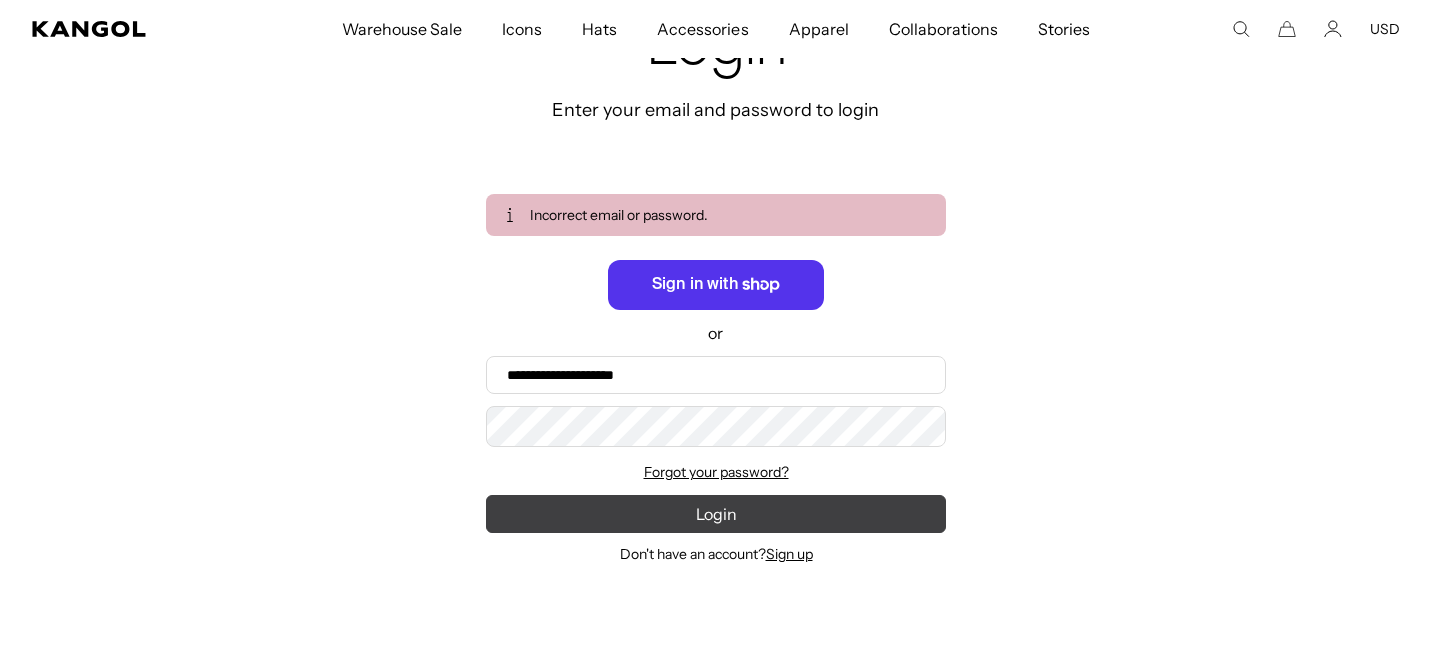scroll, scrollTop: 0, scrollLeft: 412, axis: horizontal 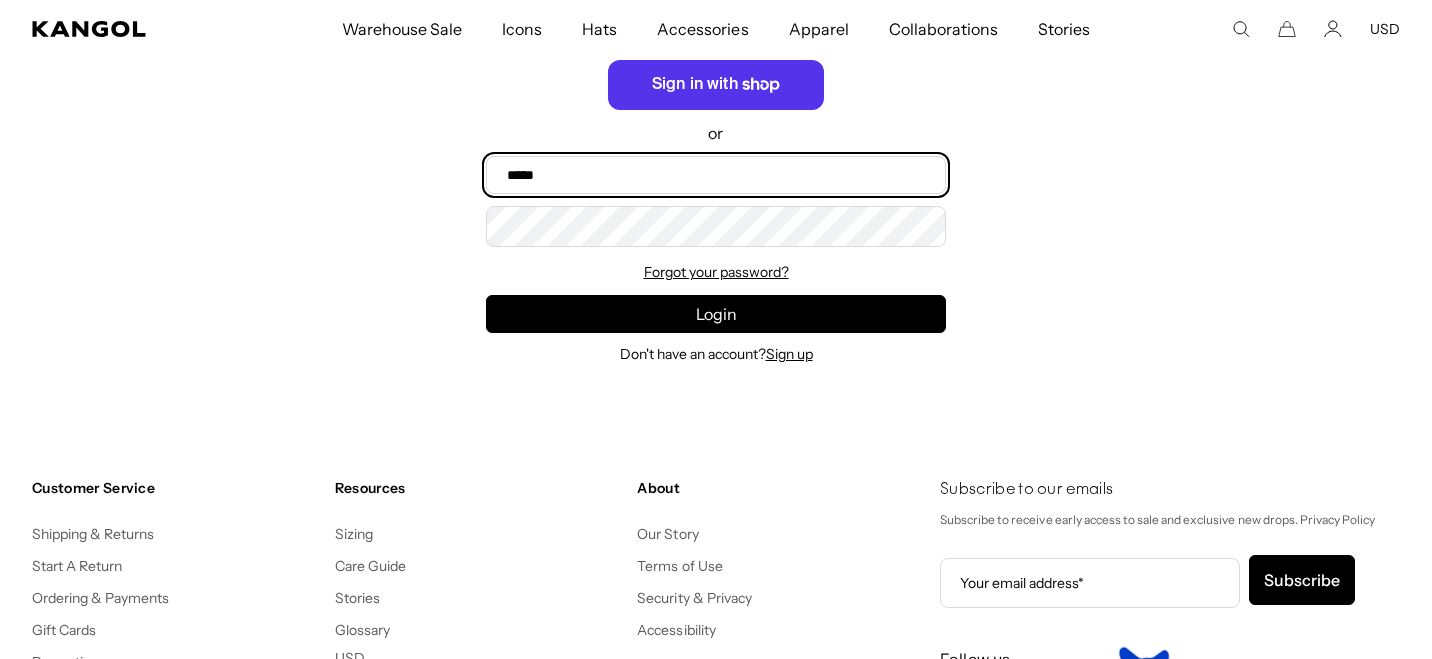type on "**********" 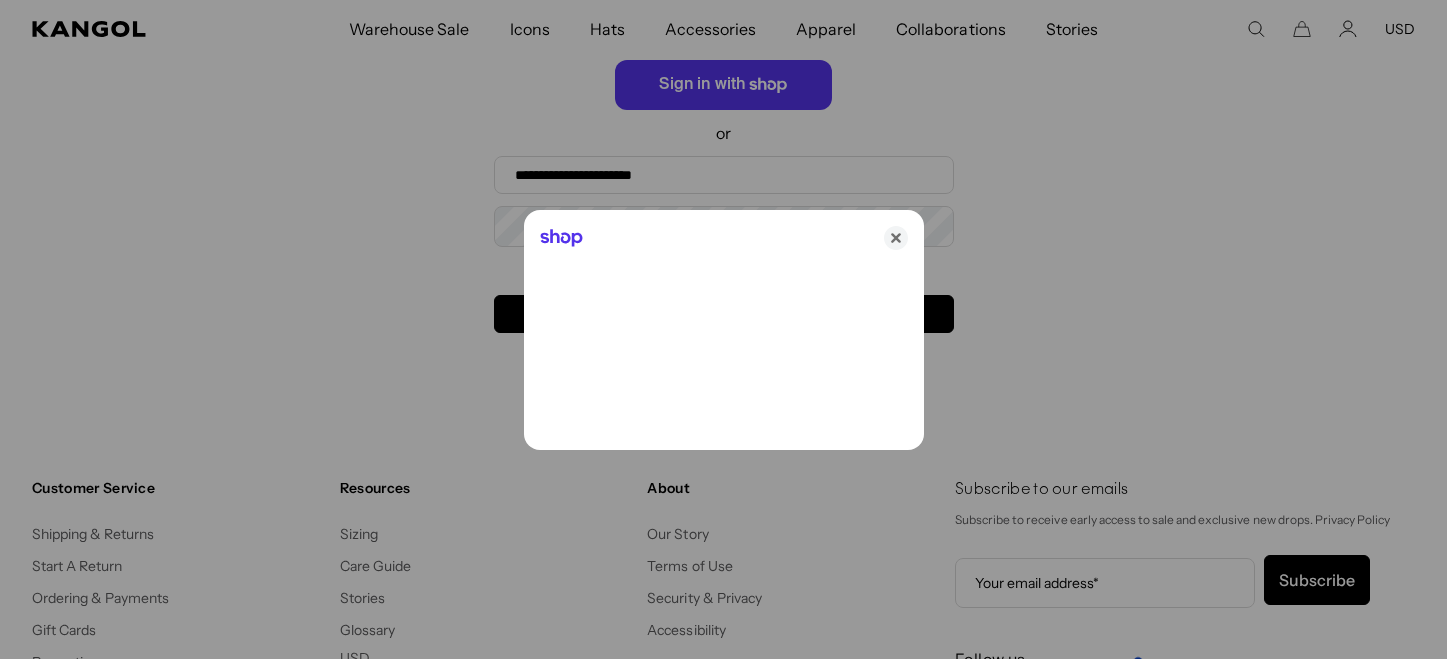 drag, startPoint x: 562, startPoint y: 252, endPoint x: 561, endPoint y: 230, distance: 22.022715 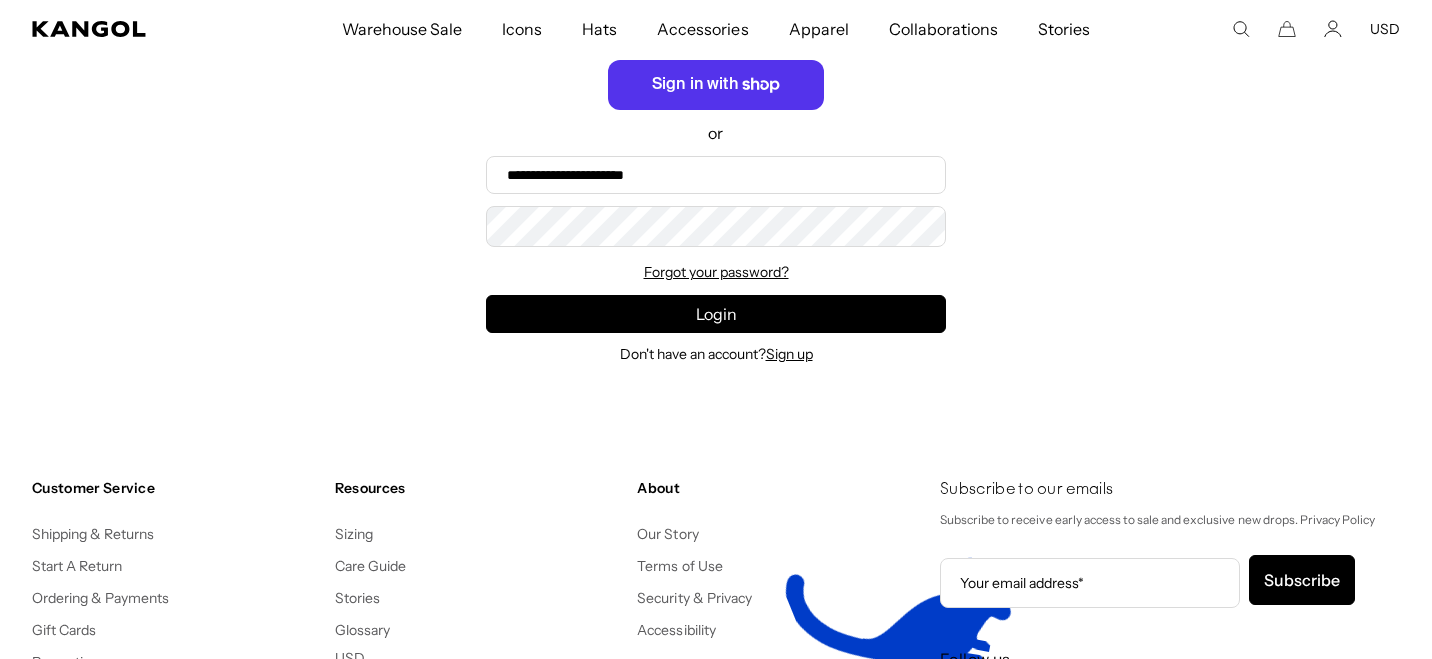 scroll, scrollTop: 0, scrollLeft: 412, axis: horizontal 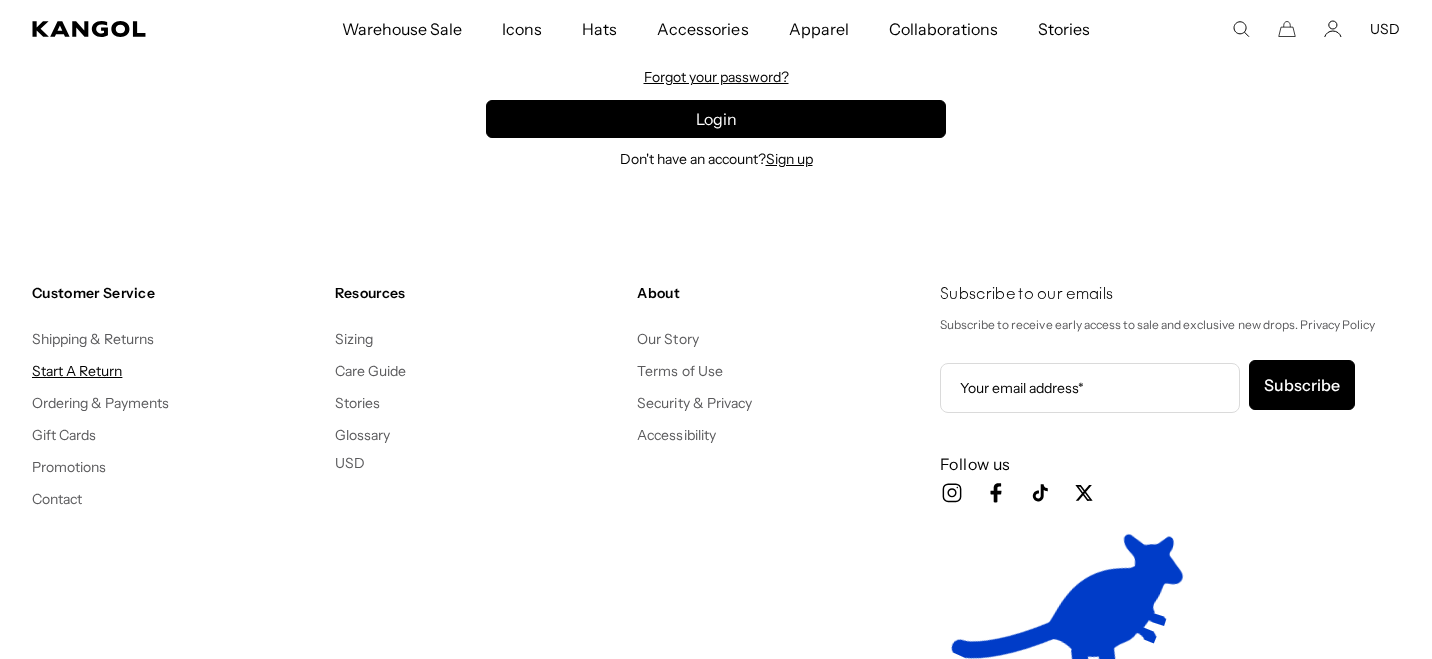 click on "Start A Return" at bounding box center (77, 371) 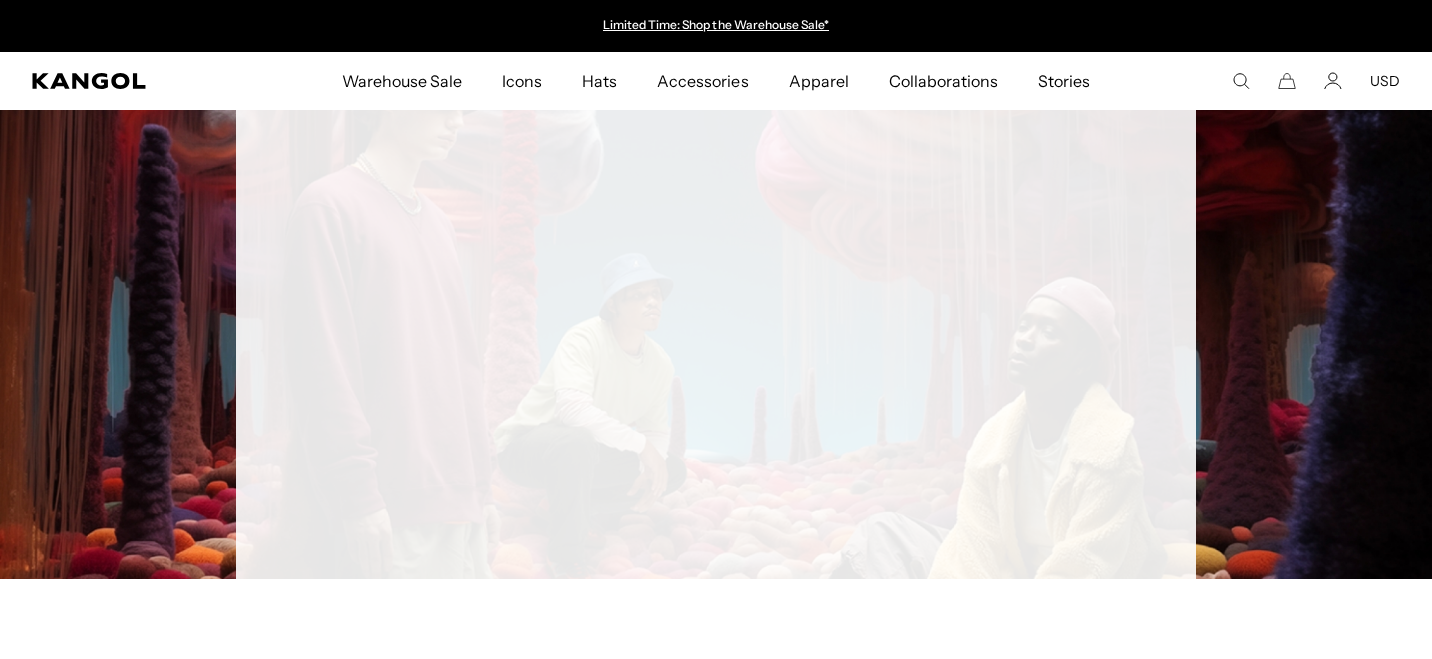 scroll, scrollTop: 0, scrollLeft: 0, axis: both 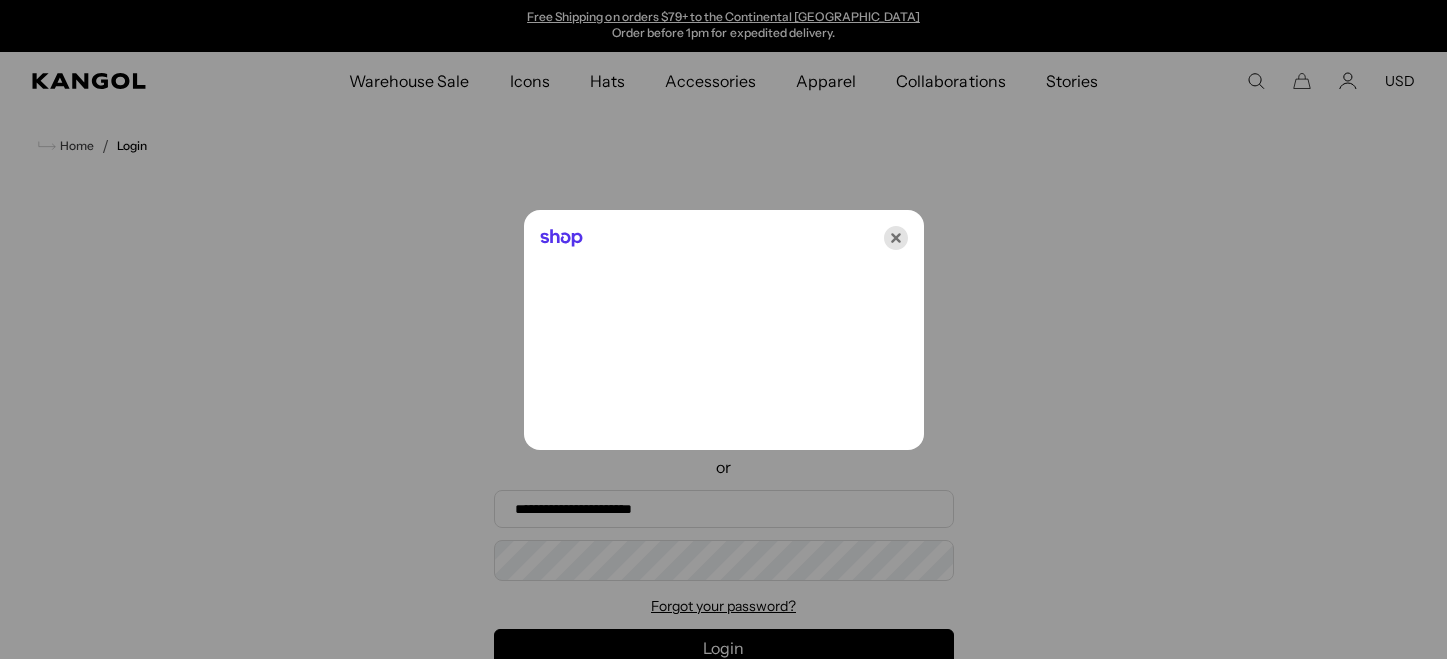 click 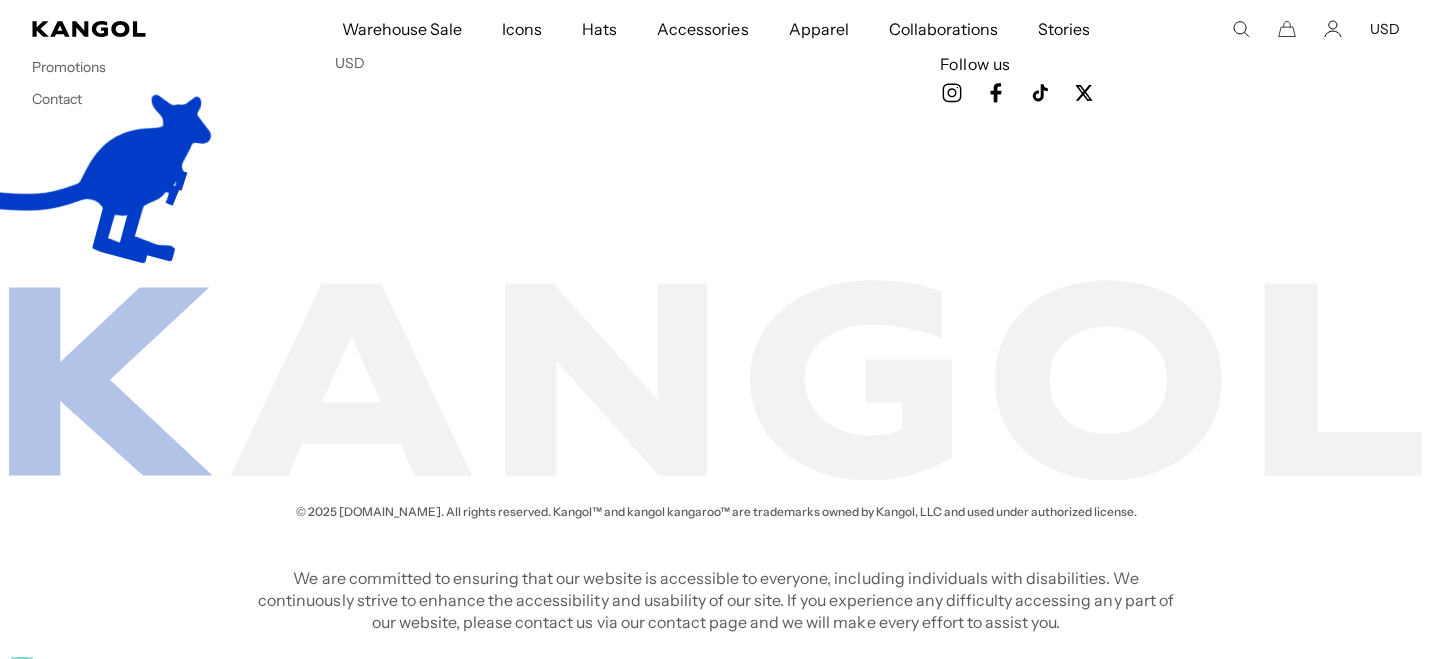scroll, scrollTop: 529, scrollLeft: 0, axis: vertical 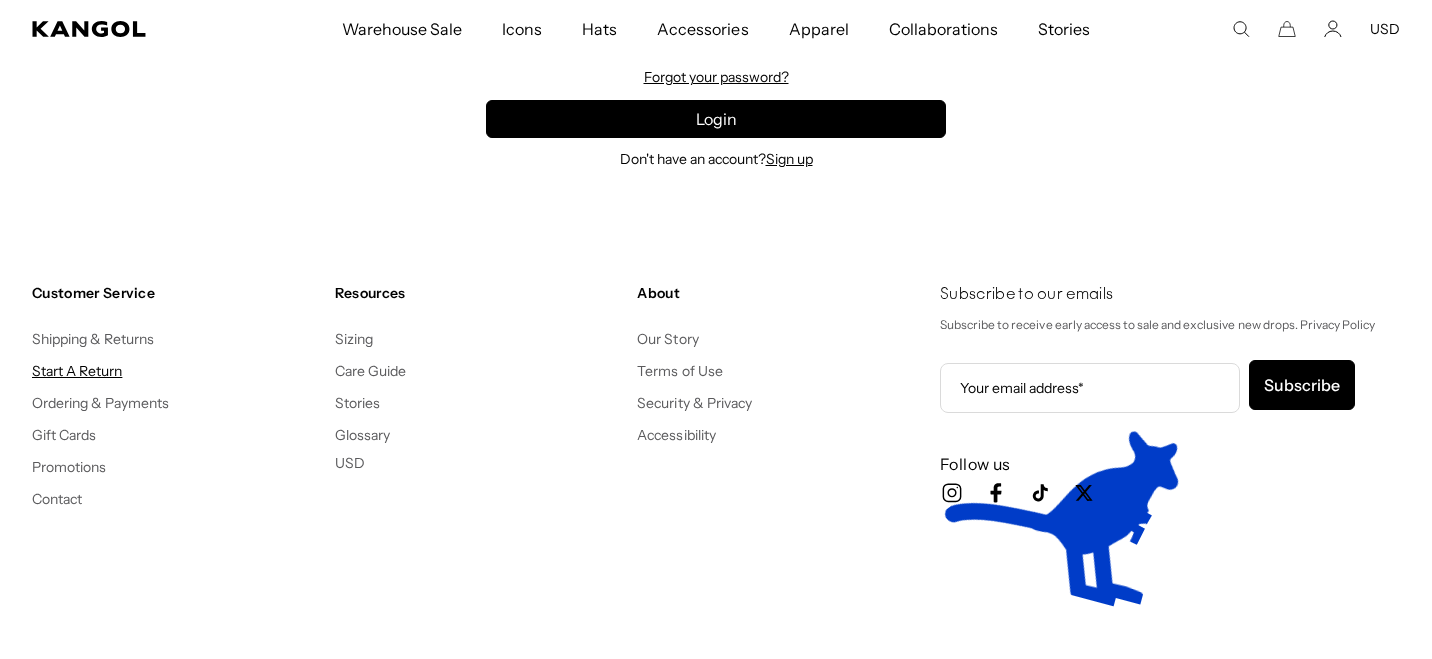 click on "Start A Return" at bounding box center [77, 371] 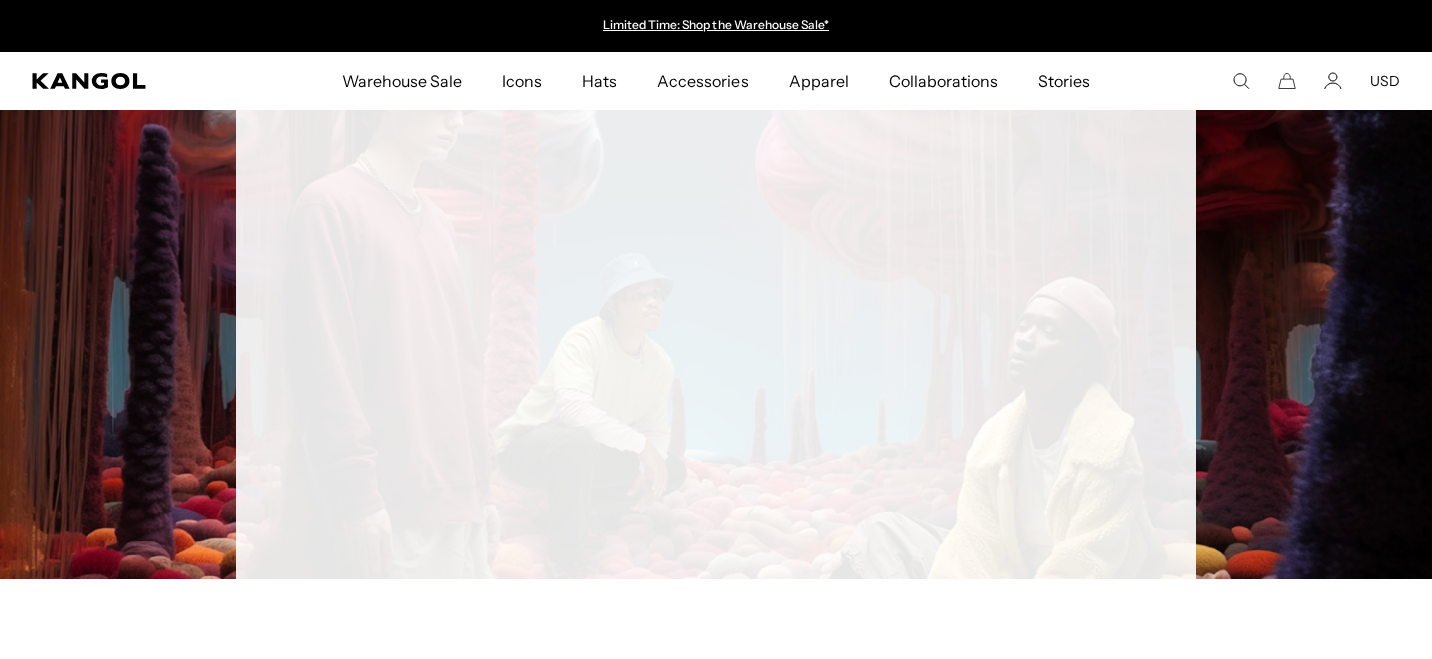 scroll, scrollTop: 0, scrollLeft: 0, axis: both 